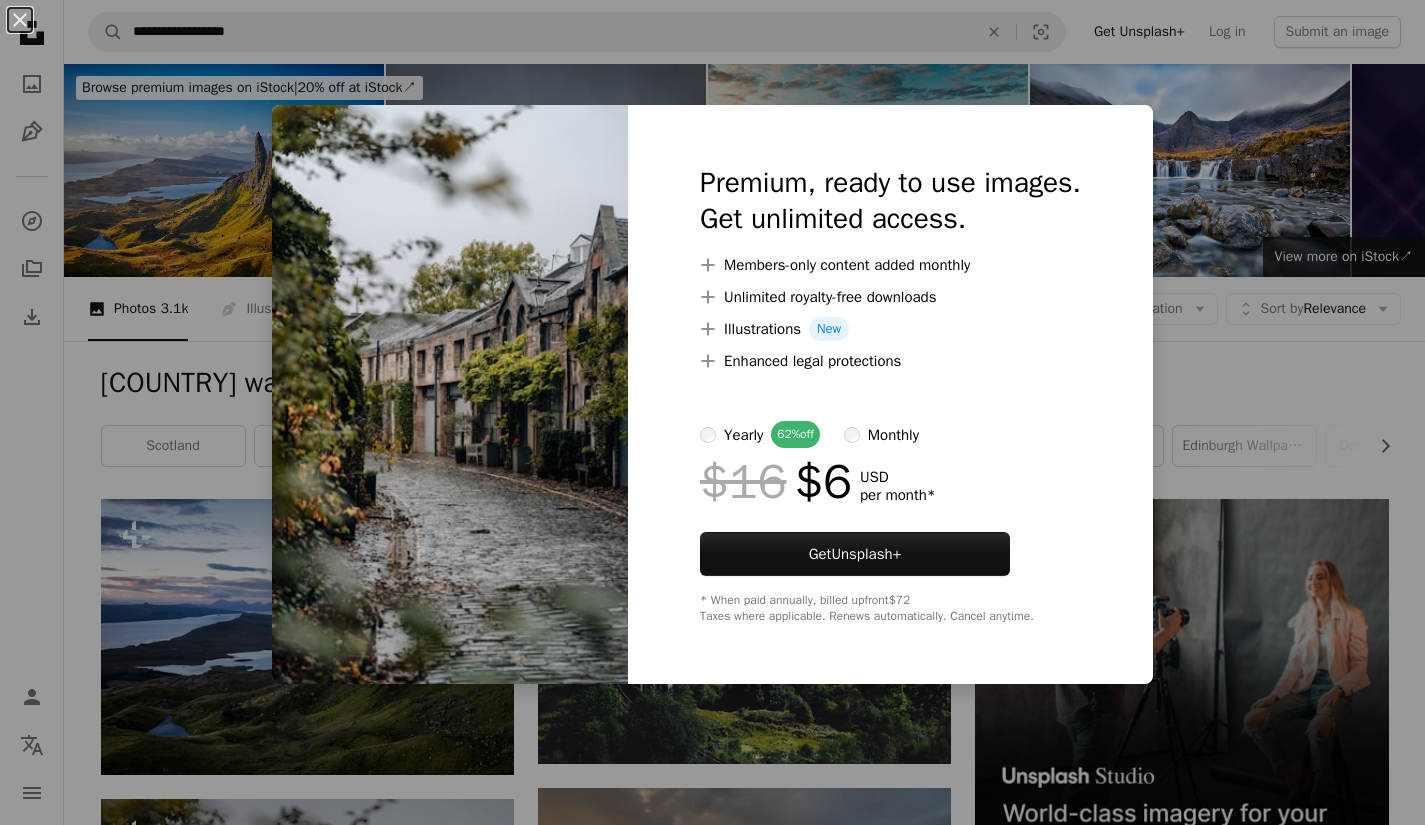scroll, scrollTop: 646, scrollLeft: 0, axis: vertical 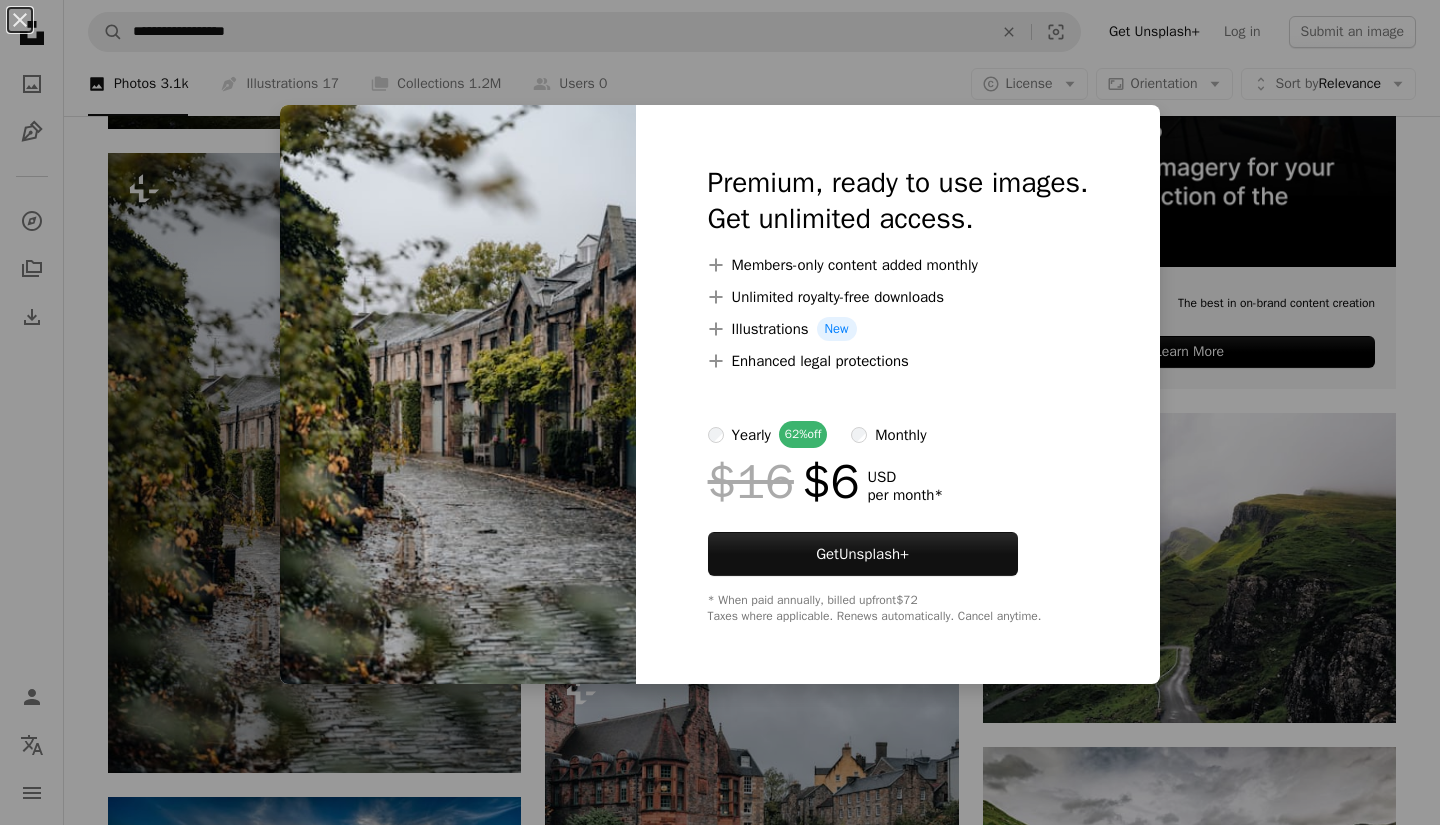 click on "An X shape Premium, ready to use images. Get unlimited access. A plus sign Members-only content added monthly A plus sign Unlimited royalty-free downloads A plus sign Illustrations  New A plus sign Enhanced legal protections yearly 62%  off monthly $16   $6 USD per month * Get  Unsplash+ * When paid annually, billed upfront  $72 Taxes where applicable. Renews automatically. Cancel anytime." at bounding box center [720, 412] 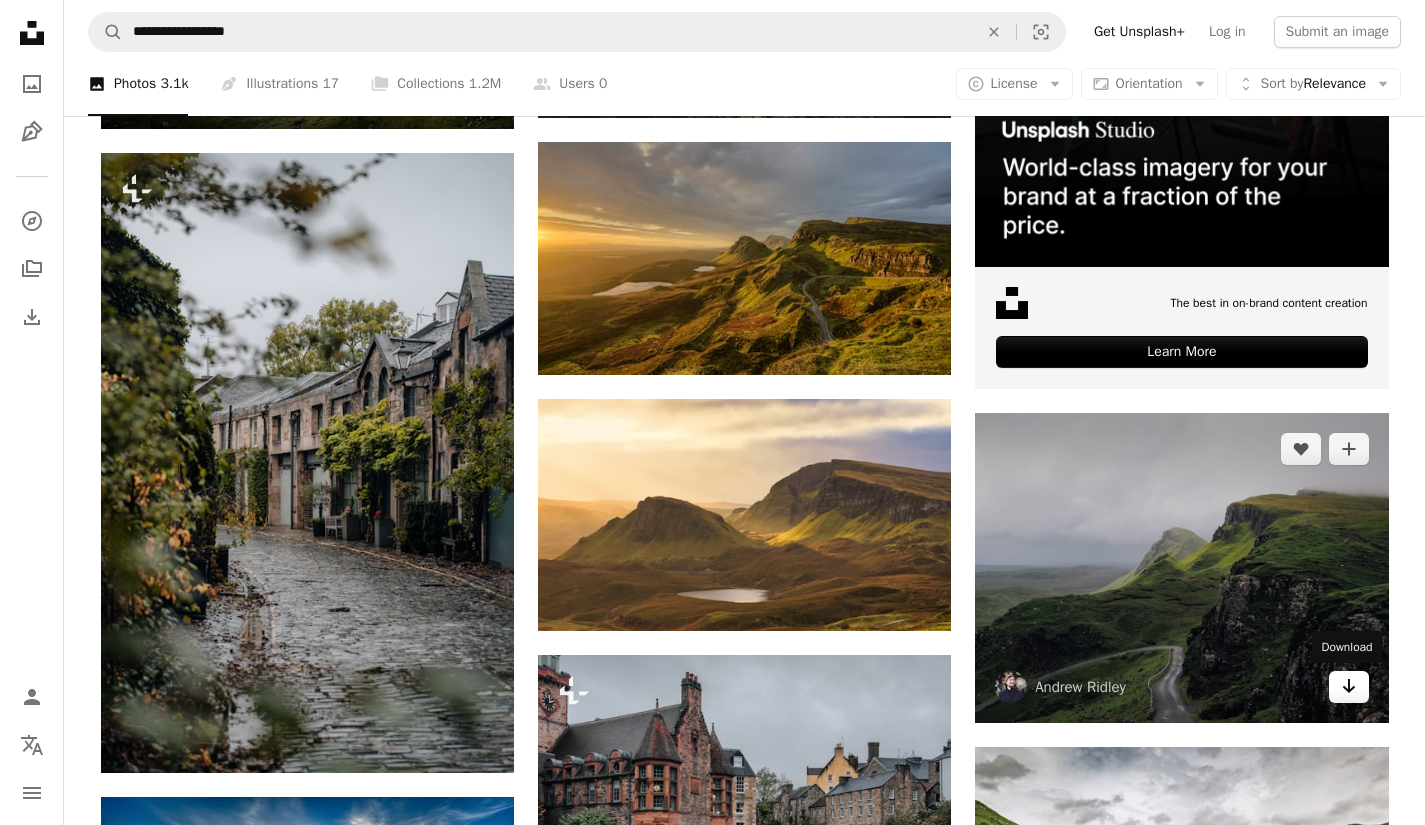 click on "Arrow pointing down" 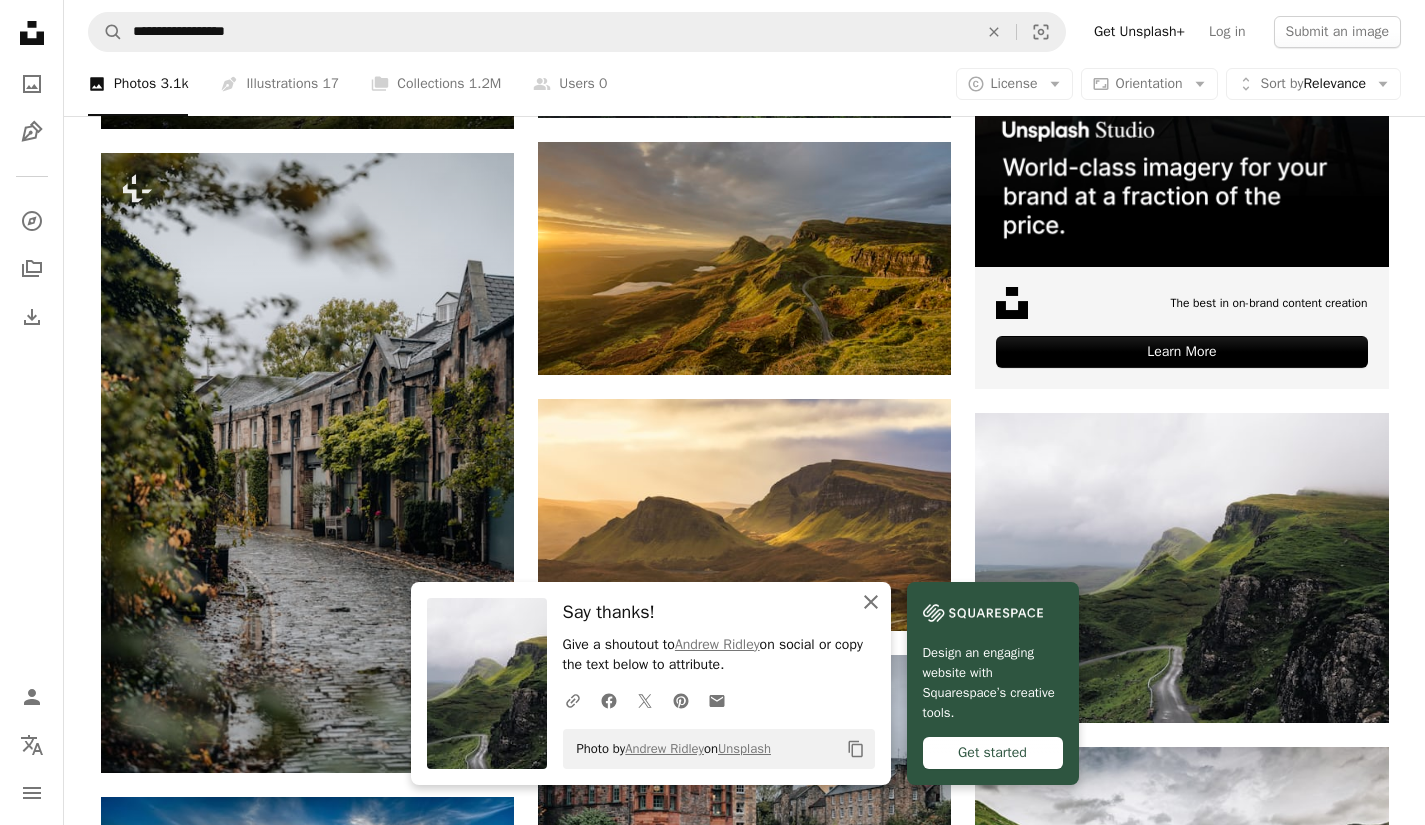 click on "An X shape" 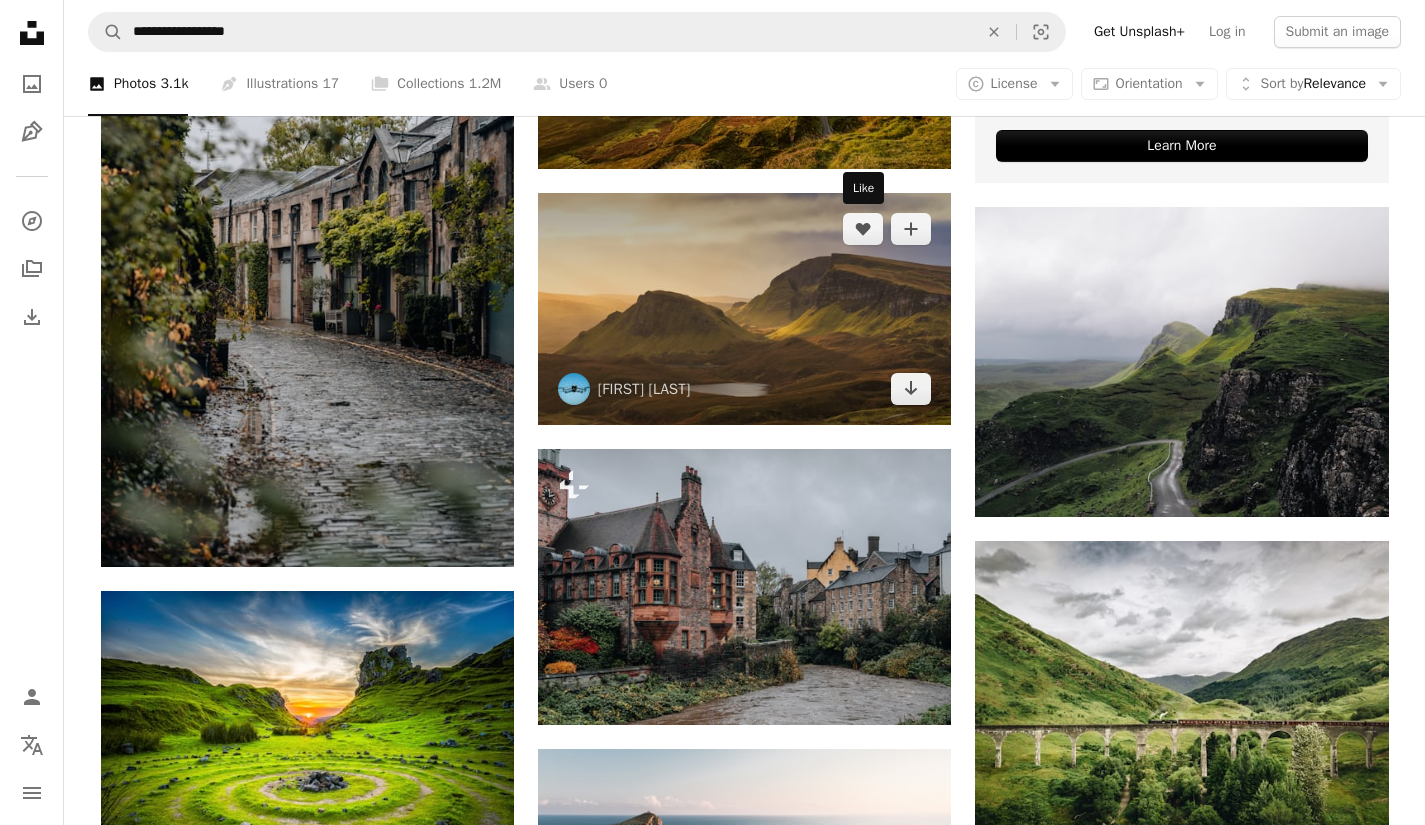 scroll, scrollTop: 851, scrollLeft: 0, axis: vertical 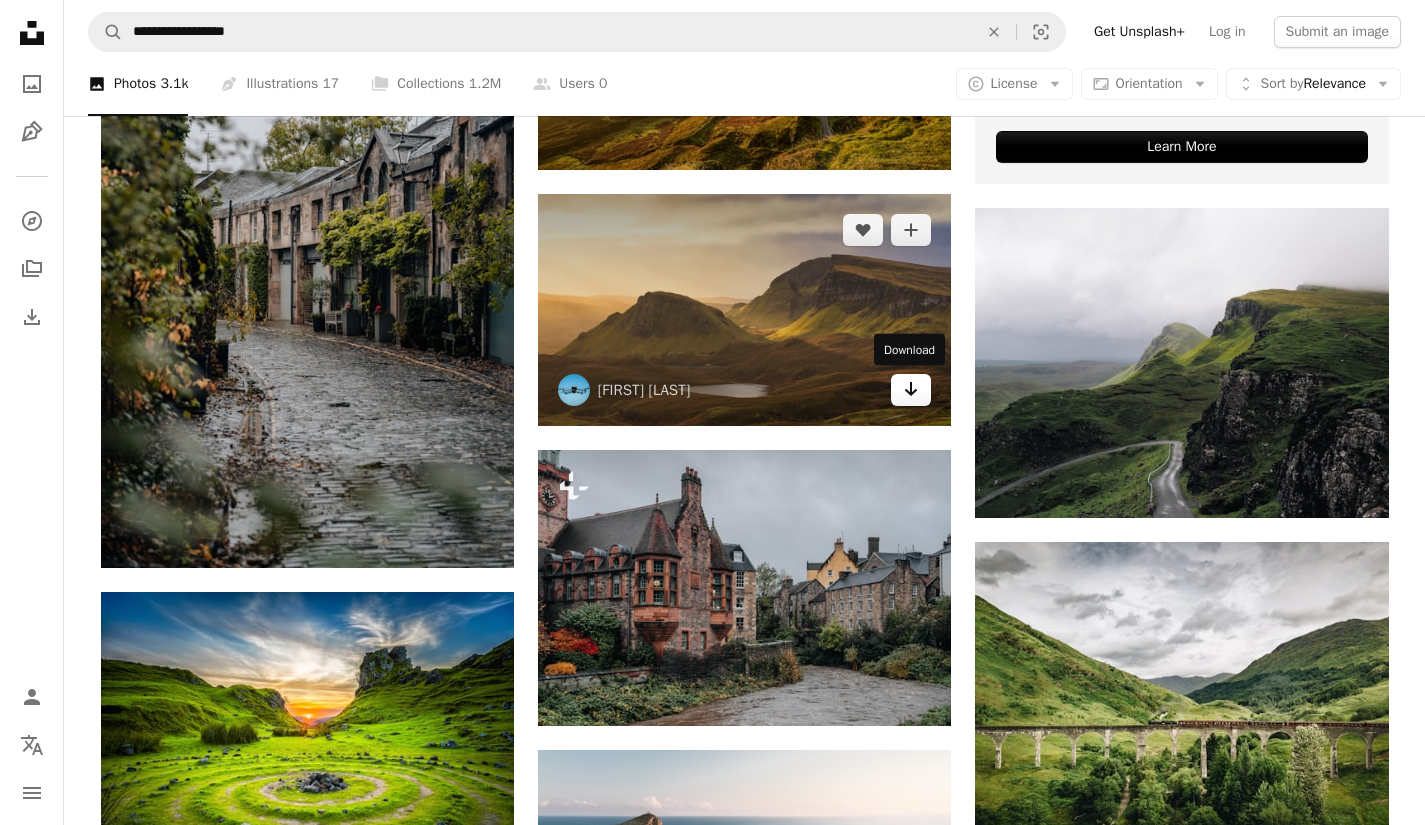 click on "Arrow pointing down" 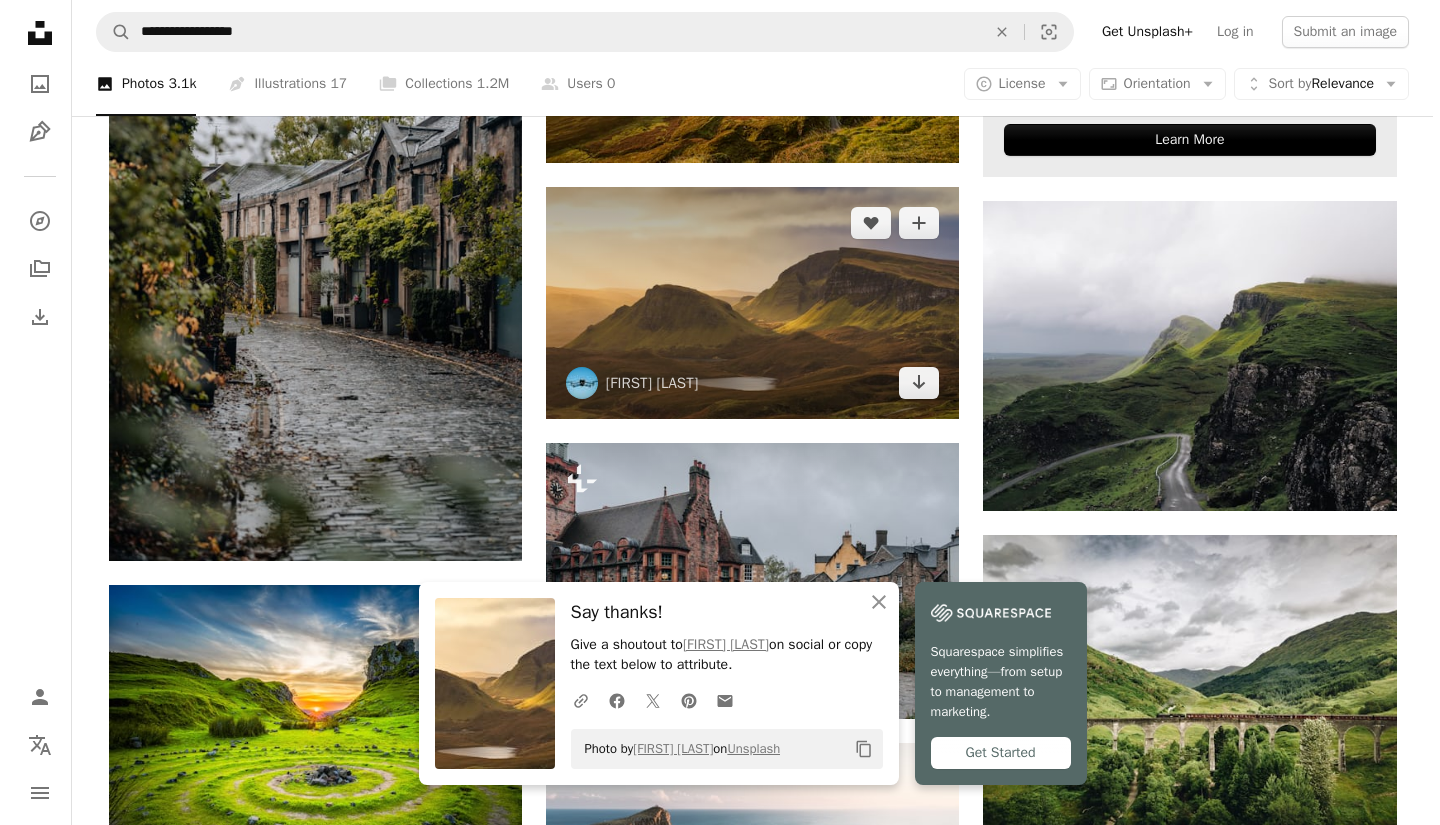 scroll, scrollTop: 857, scrollLeft: 0, axis: vertical 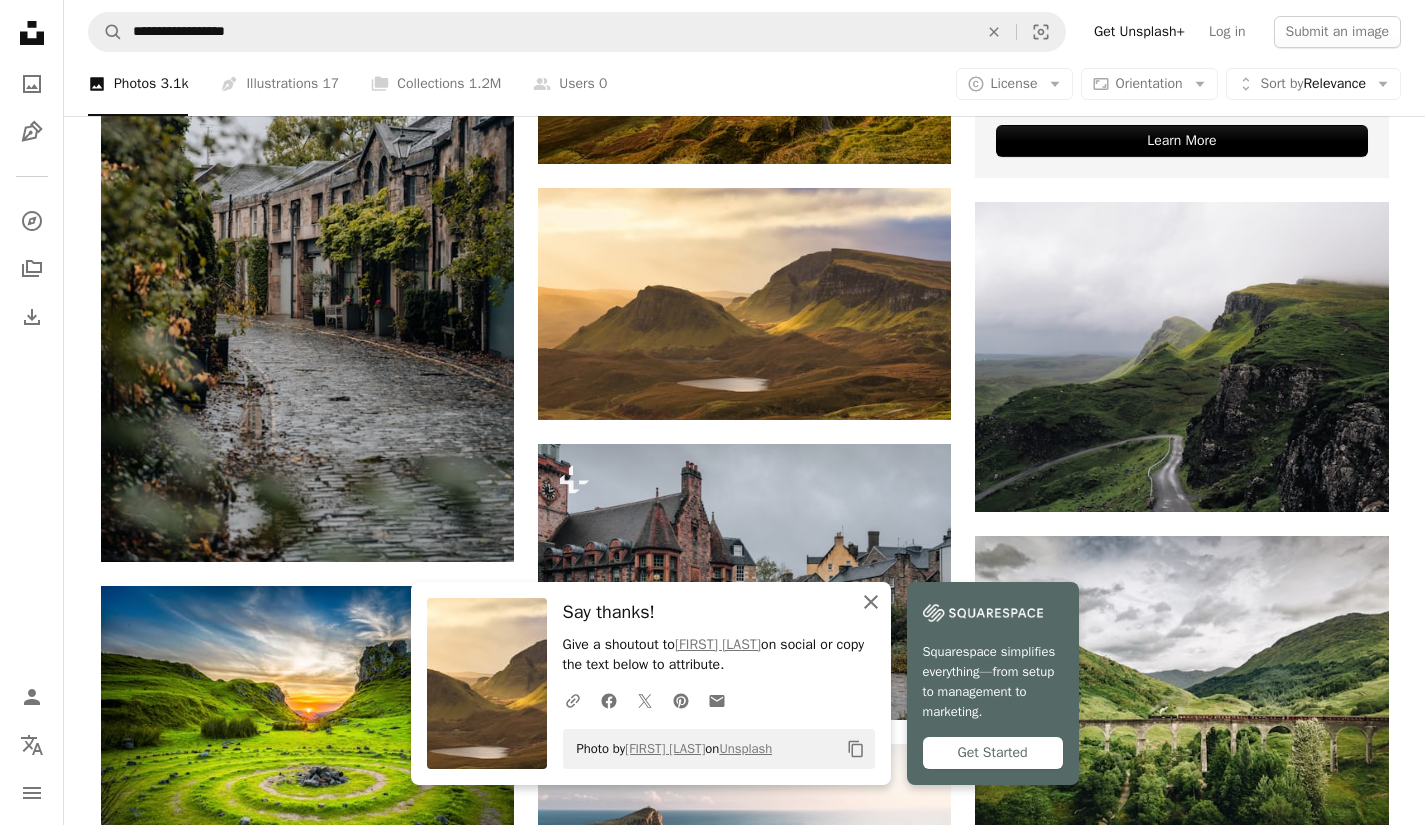 click on "An X shape" 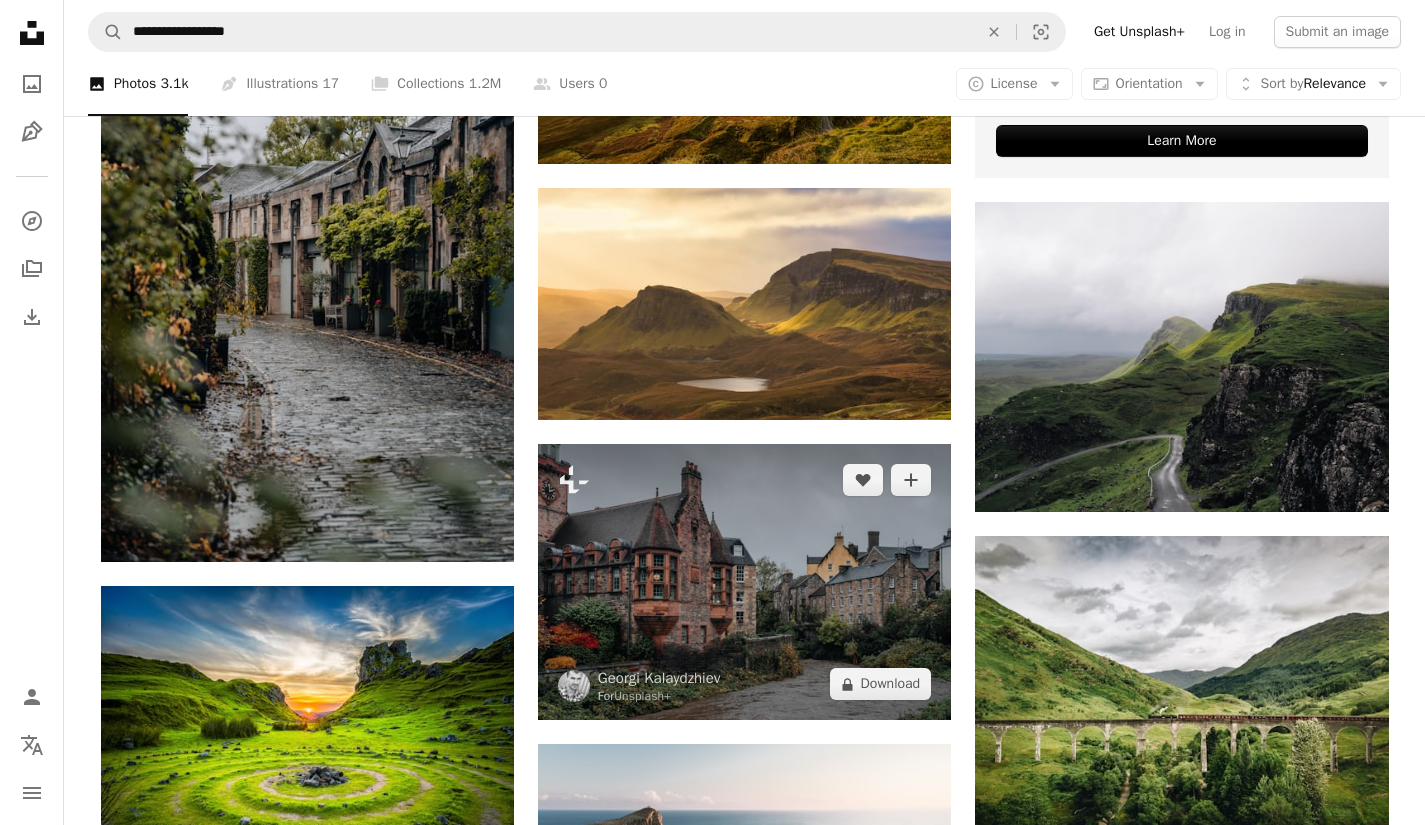 click at bounding box center (744, 582) 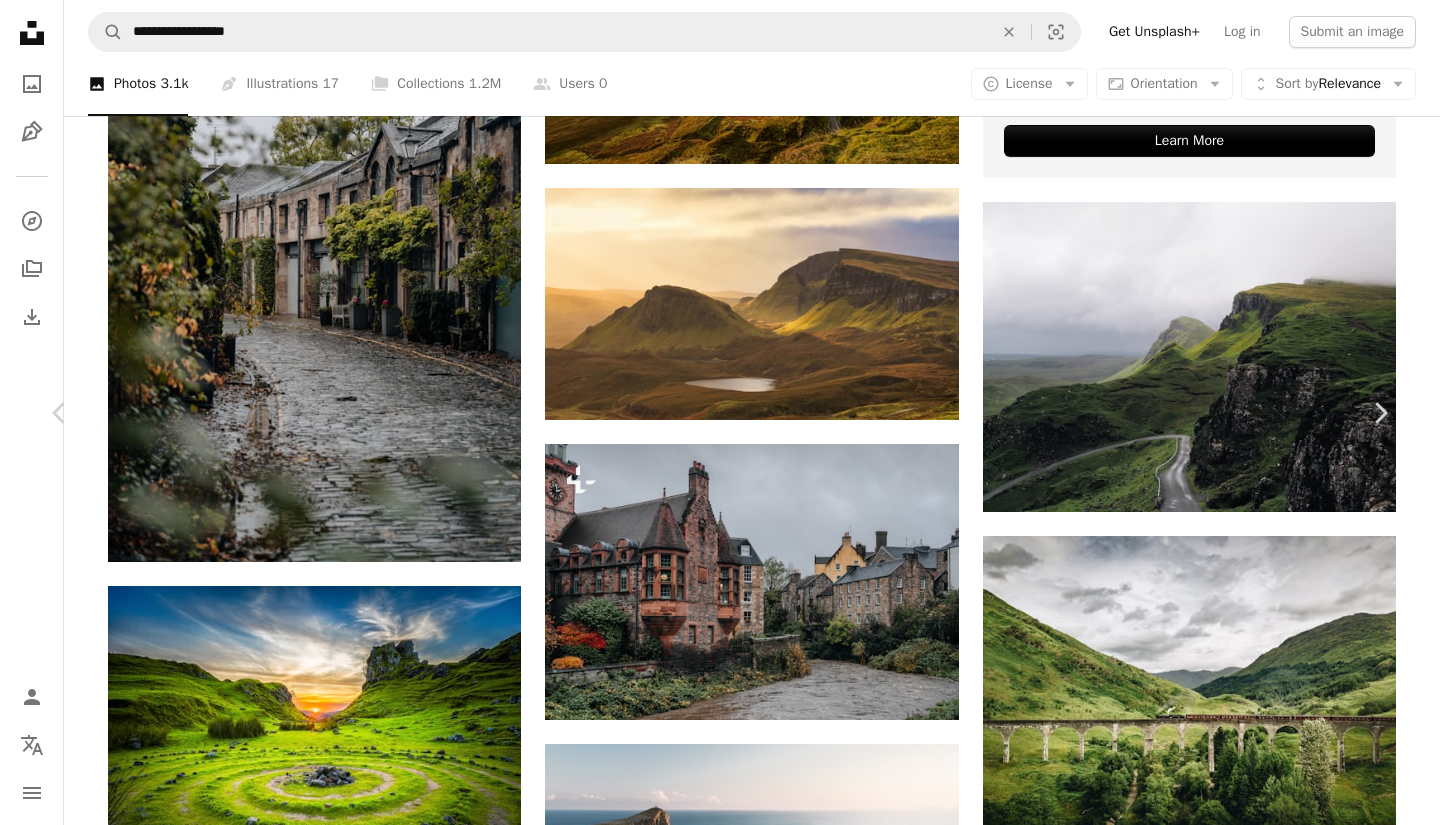 scroll, scrollTop: 722, scrollLeft: 0, axis: vertical 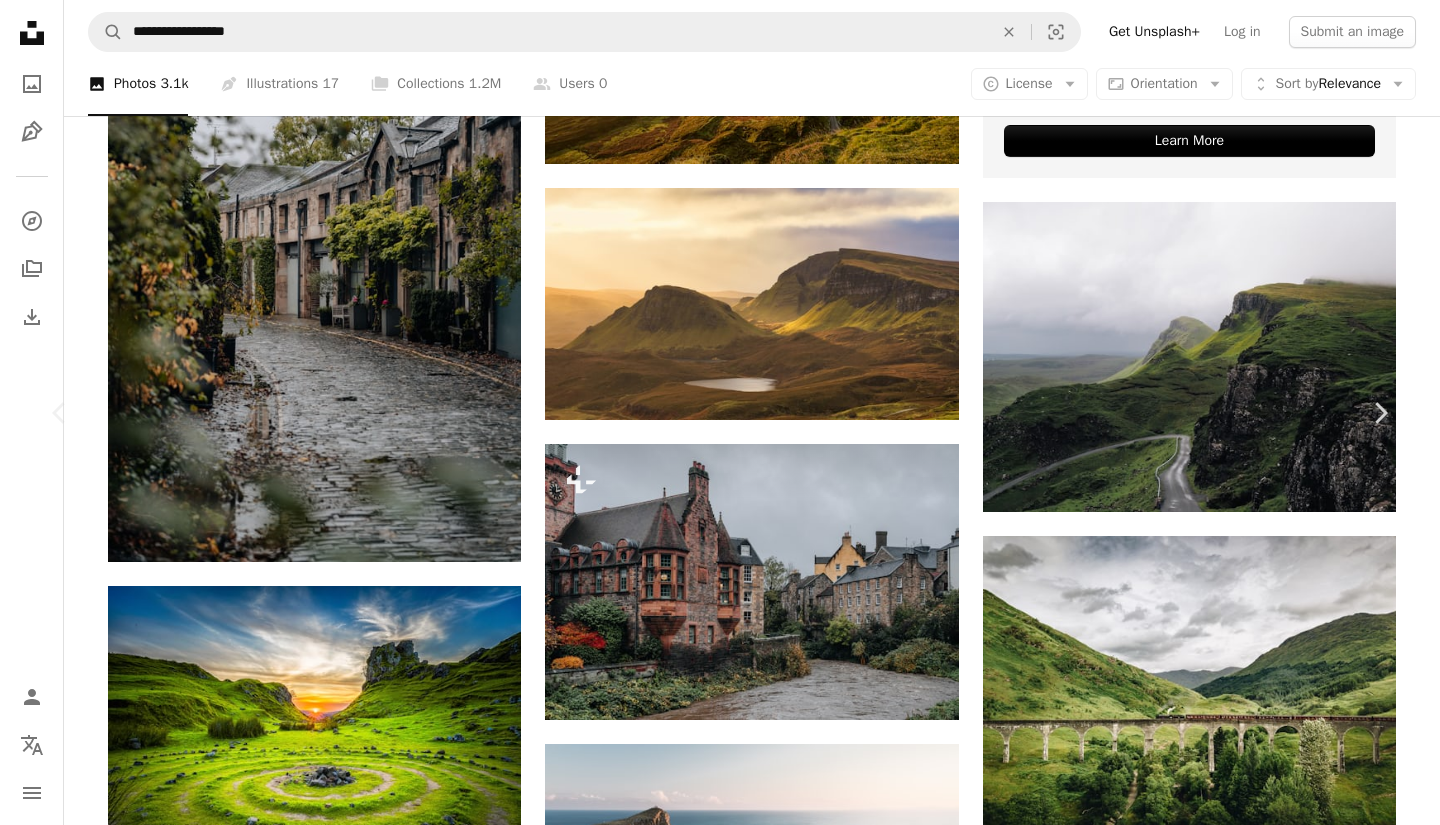 click on "Zoom in" at bounding box center [712, 3736] 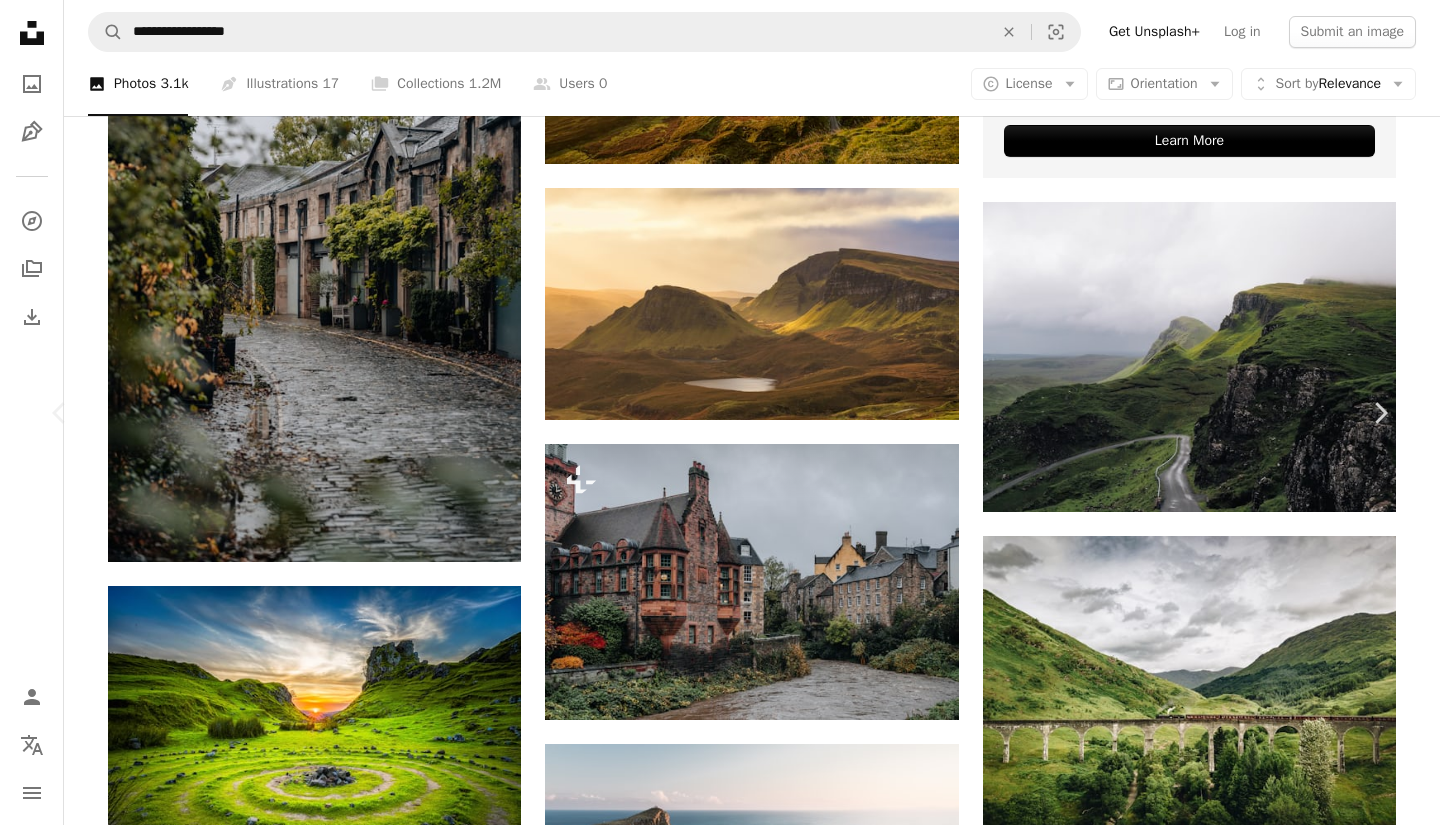 click on "An X shape Chevron left Chevron right [FIRST] [LAST] For  Unsplash+ A heart A plus sign Edit image   Plus sign for Unsplash+ A lock   Download Zoom in A forward-right arrow Share More Actions A map marker [CITY], [COUNTRY] Calendar outlined Published on  [MONTH] [DAY], [YEAR] Safety Licensed under the  Unsplash+ License travel city outdoor autumn fall street urban buildings [COUNTRY] [CITY] town street photography houses moody explore exterior Free images From this series Chevron right Plus sign for Unsplash+ Plus sign for Unsplash+ Plus sign for Unsplash+ Plus sign for Unsplash+ Plus sign for Unsplash+ Plus sign for Unsplash+ Plus sign for Unsplash+ Plus sign for Unsplash+ Plus sign for Unsplash+ Plus sign for Unsplash+ Related images Plus sign for Unsplash+ A heart A plus sign [FIRST] [LAST] For  Unsplash+ A lock   Download Plus sign for Unsplash+ A heart A plus sign [FIRST] [LAST] For  Unsplash+ A lock   Download Plus sign for Unsplash+ A heart A plus sign [FIRST] [LAST] For  Unsplash+" at bounding box center (720, 3735) 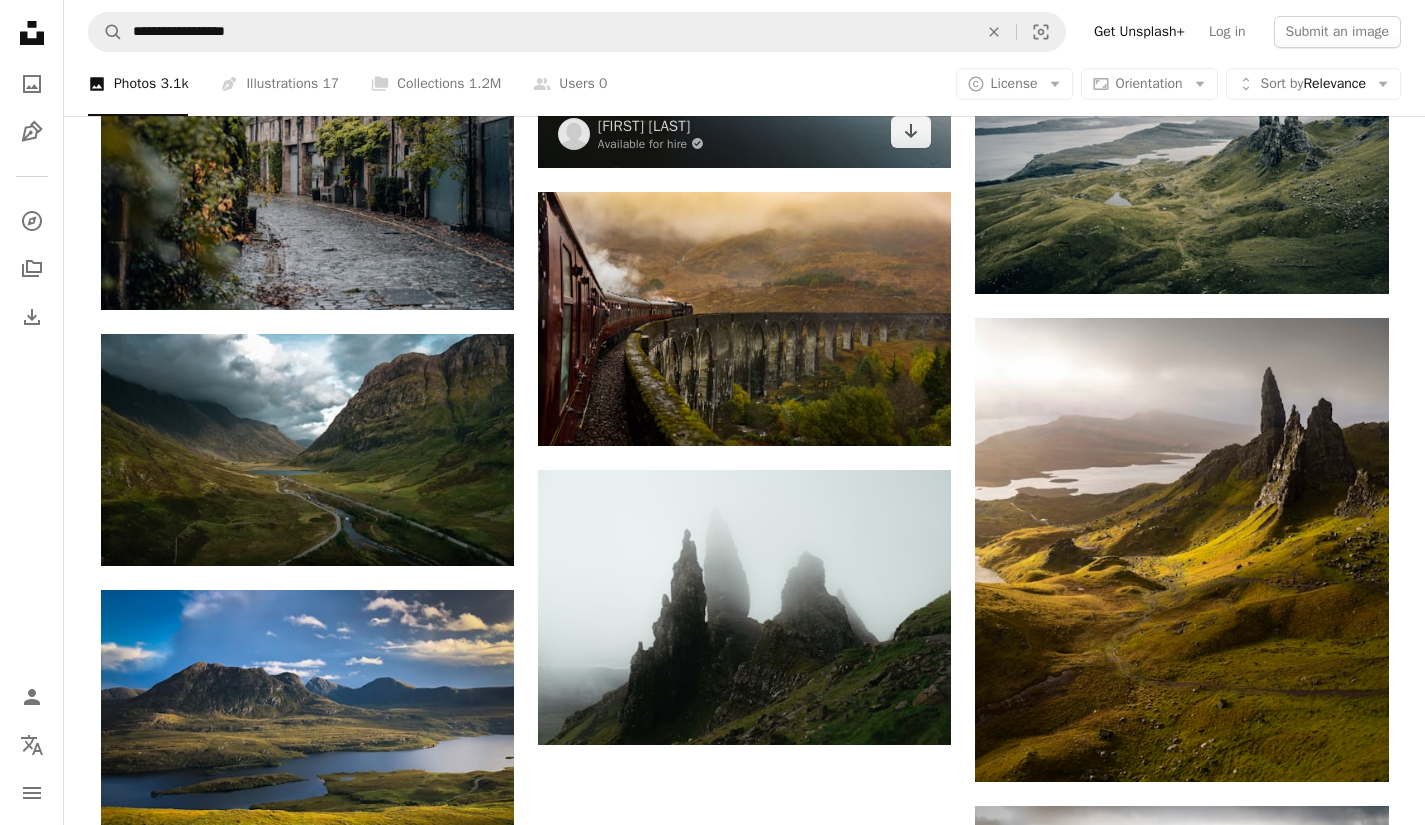 scroll, scrollTop: 1708, scrollLeft: 0, axis: vertical 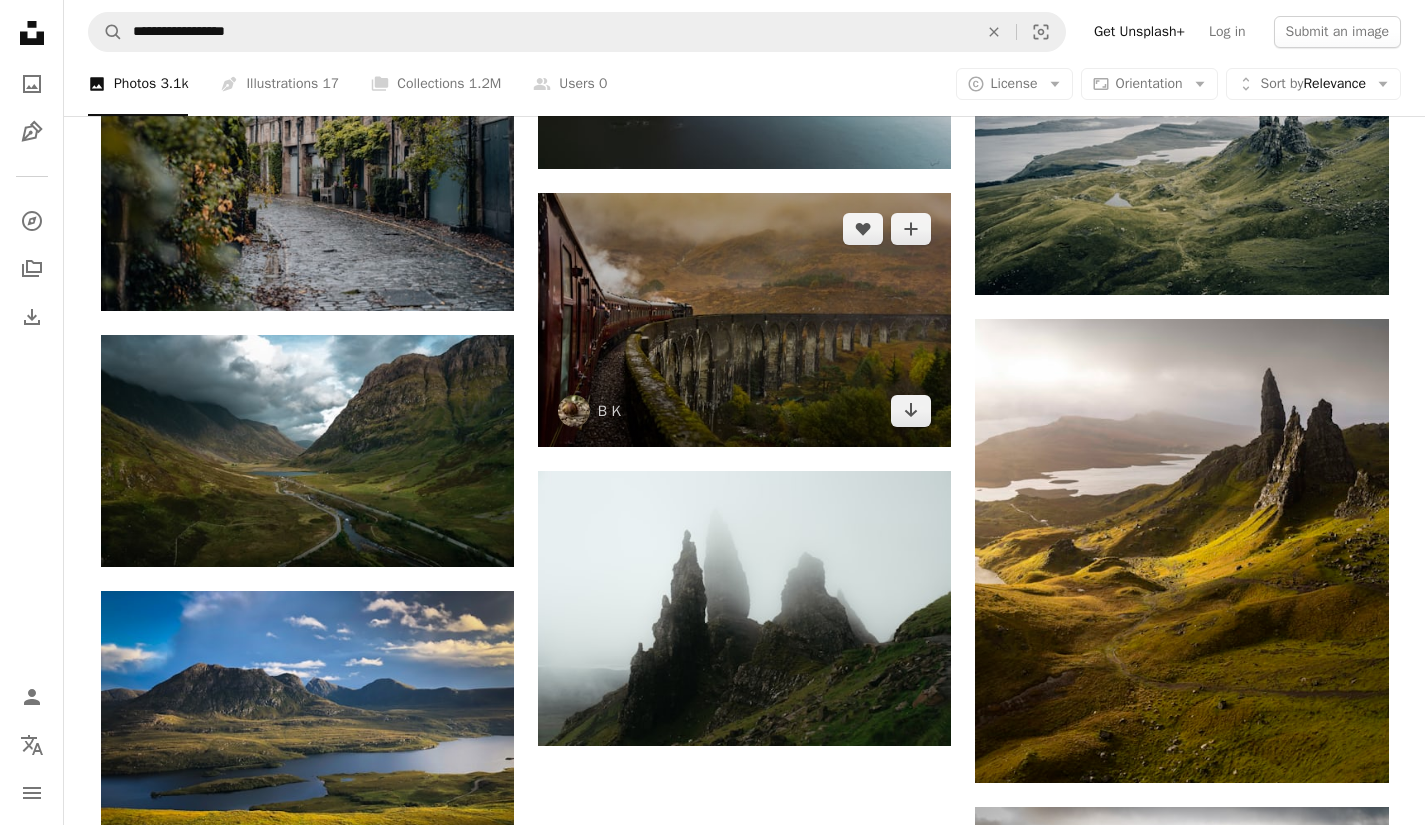 click at bounding box center [744, 320] 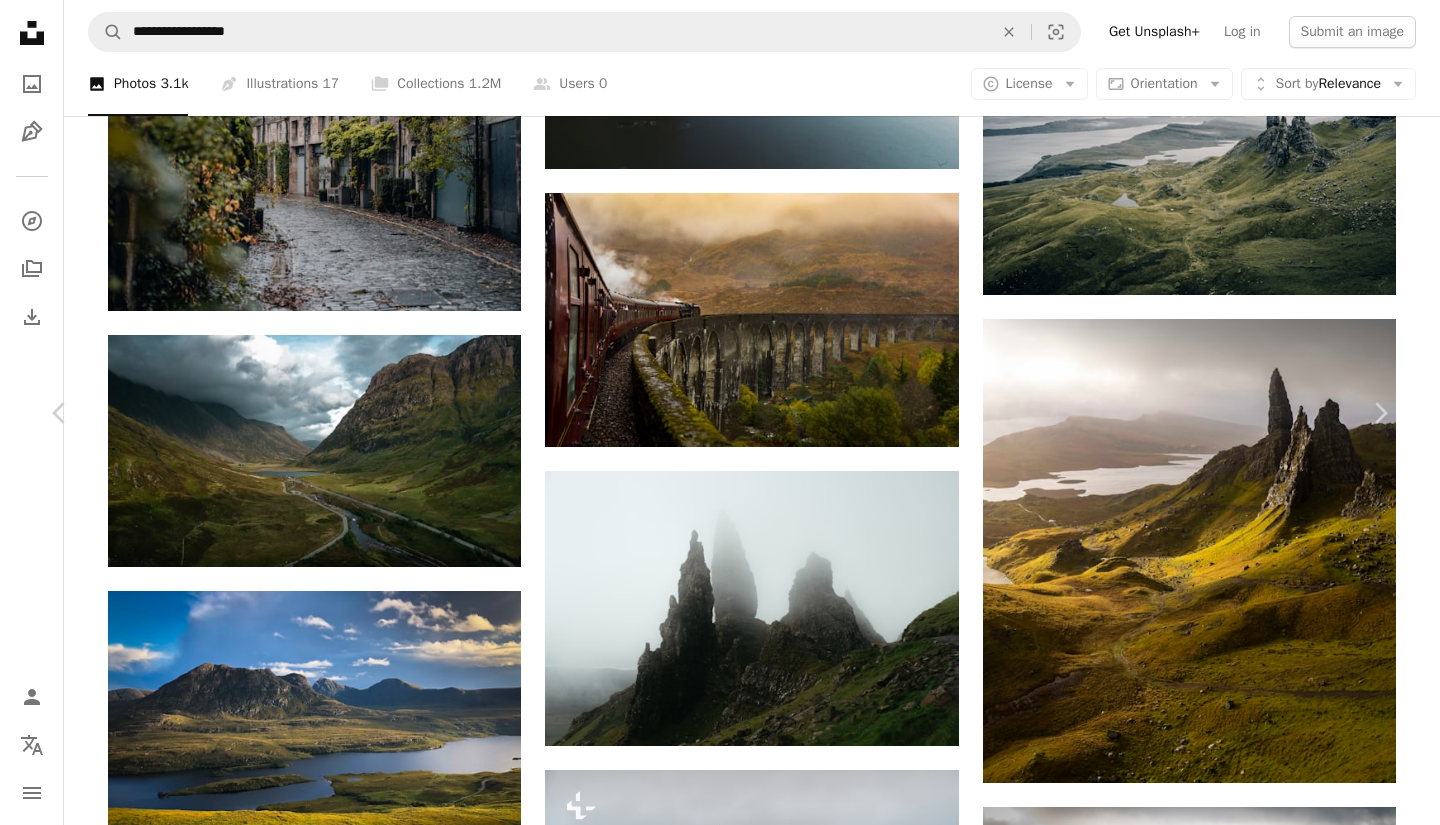 click on "Zoom in" at bounding box center (712, 5071) 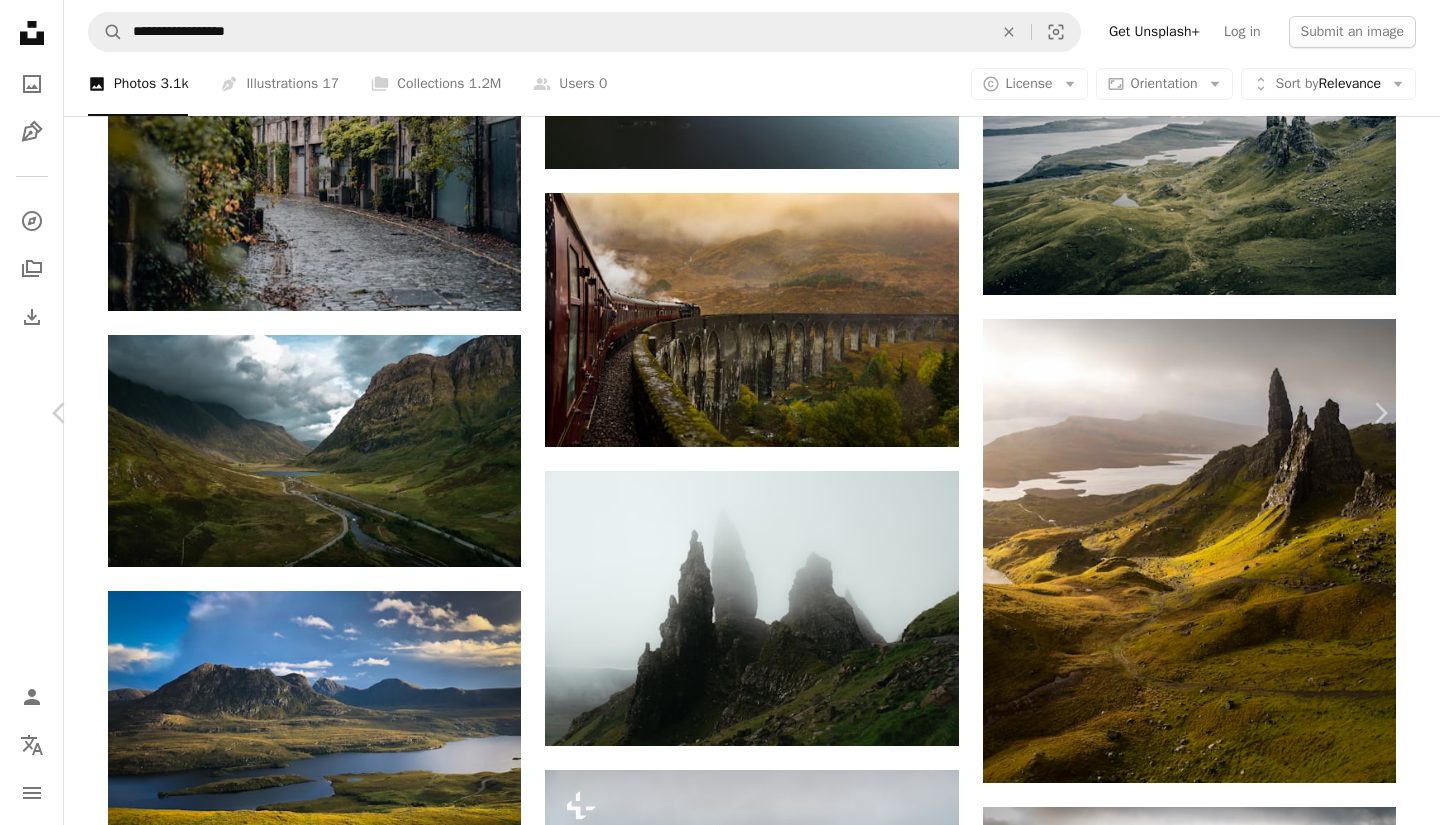 click on "Download free" at bounding box center (1191, 4705) 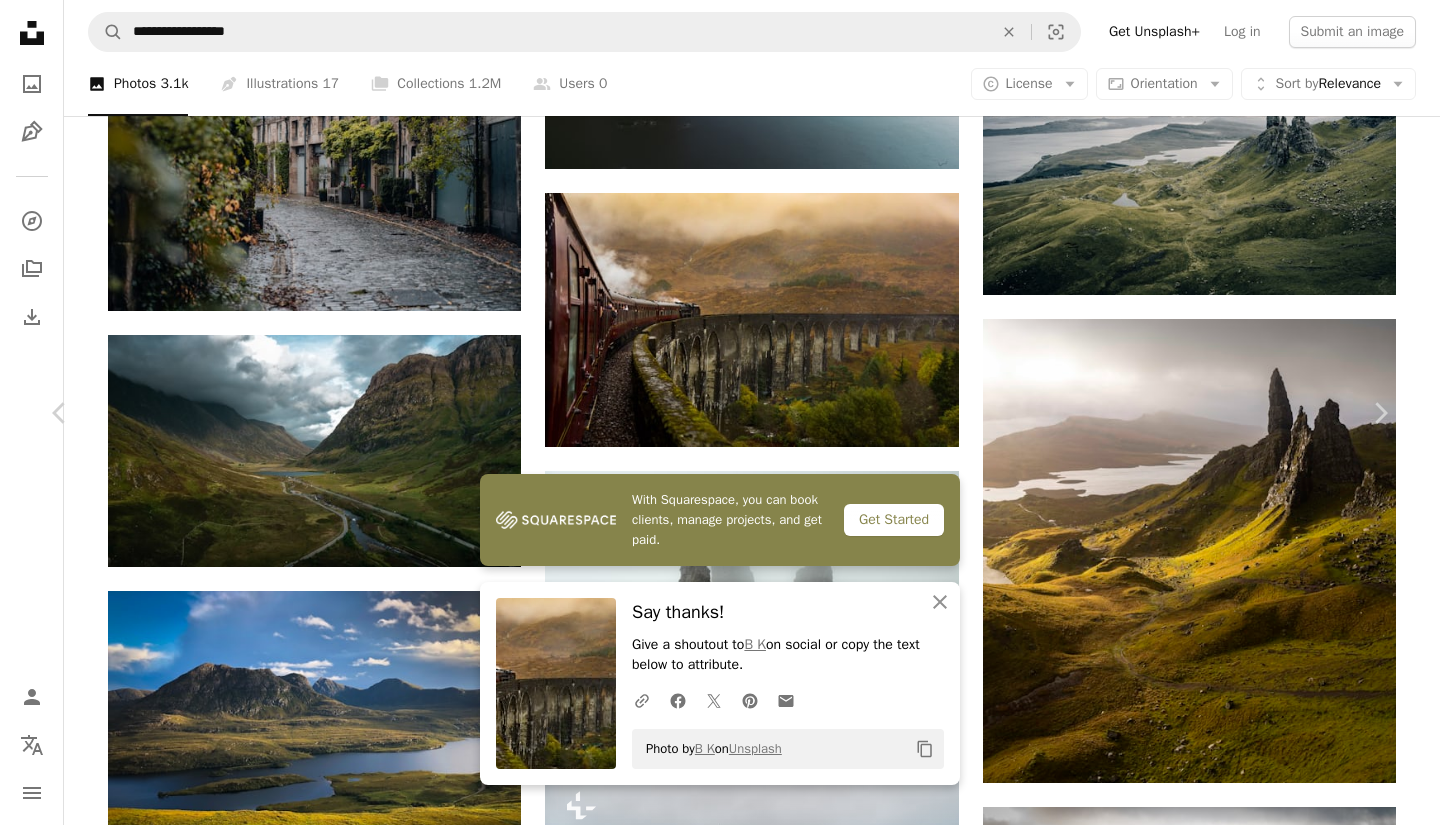 drag, startPoint x: 837, startPoint y: 57, endPoint x: 884, endPoint y: 224, distance: 173.48775 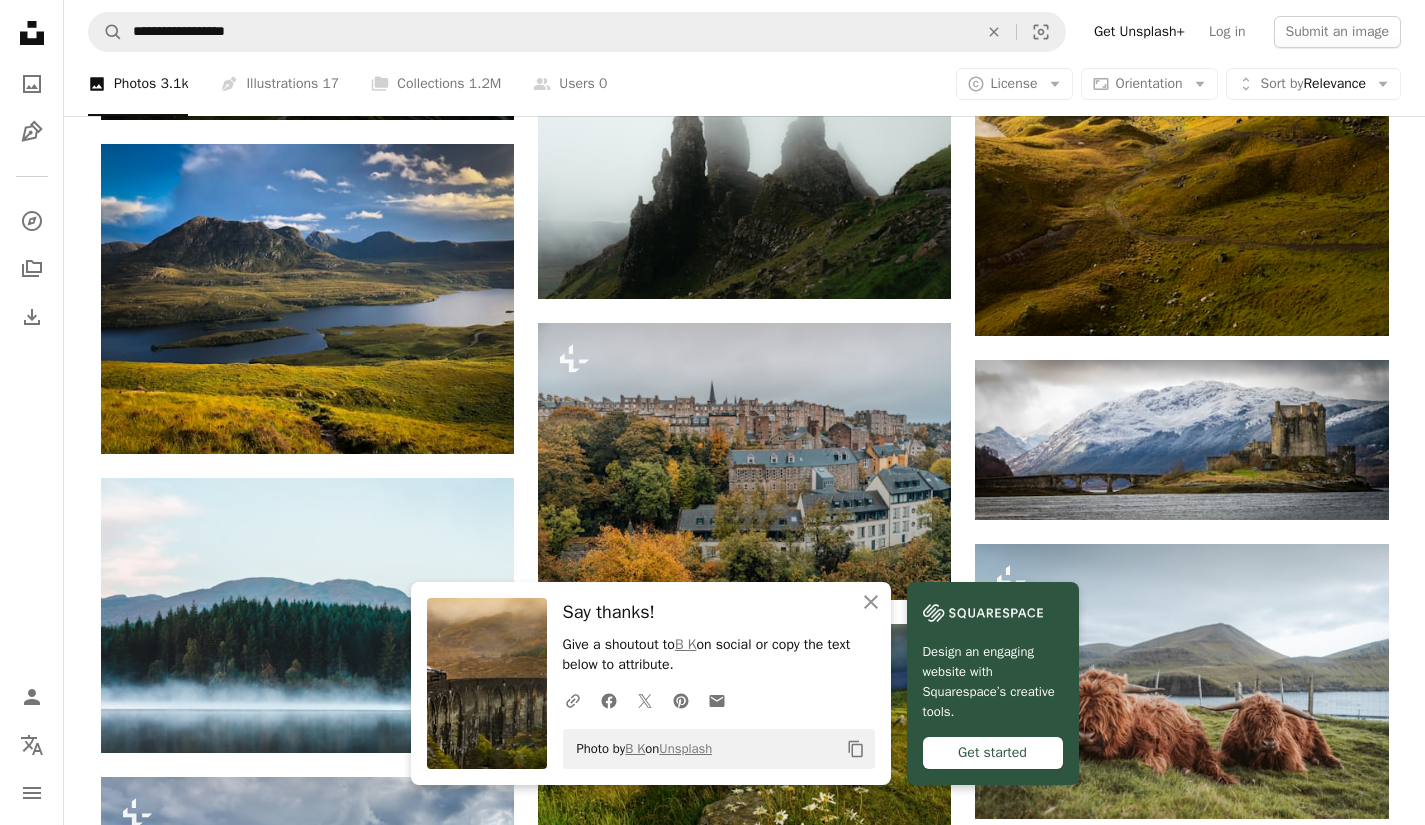 scroll, scrollTop: 2157, scrollLeft: 0, axis: vertical 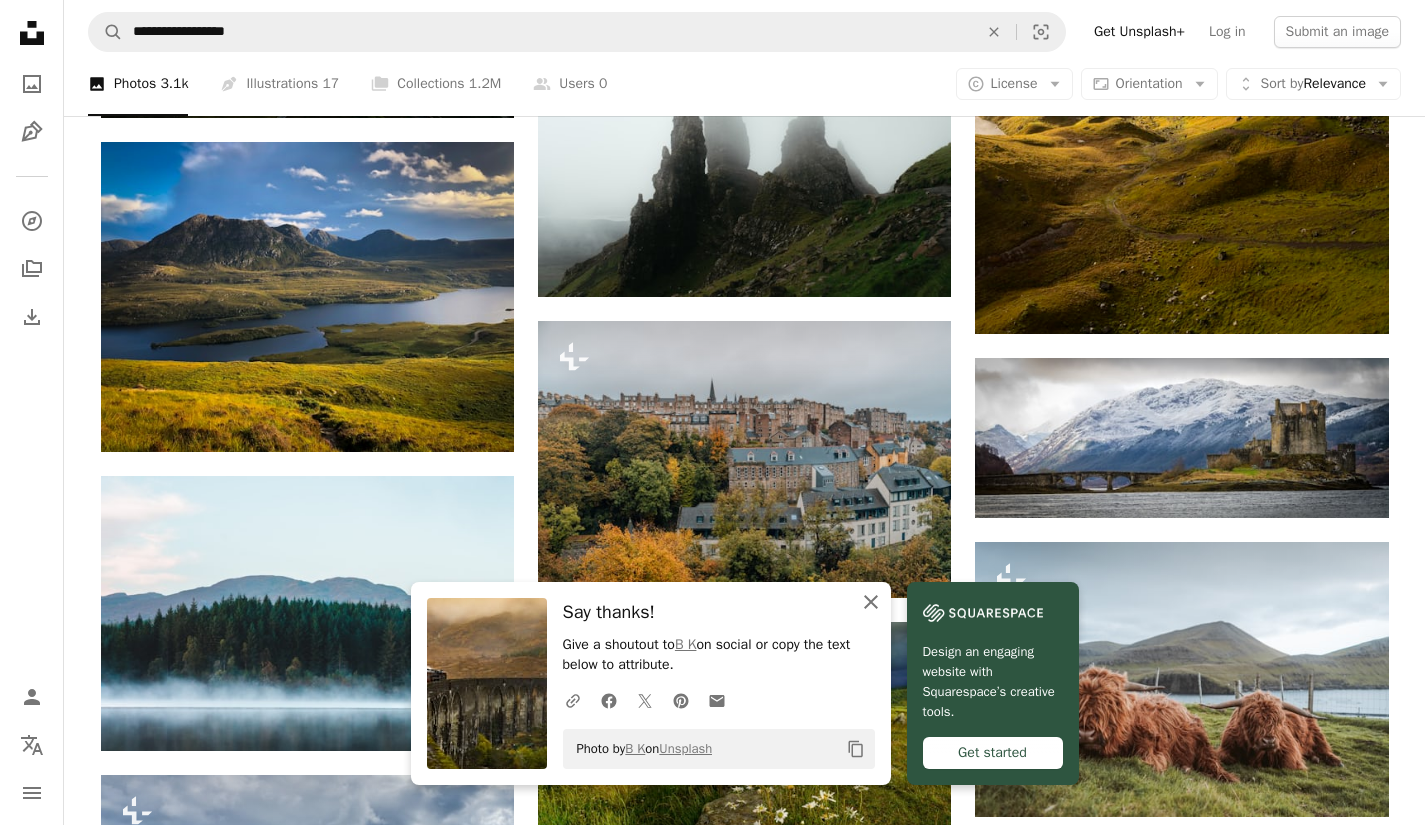 click on "An X shape" 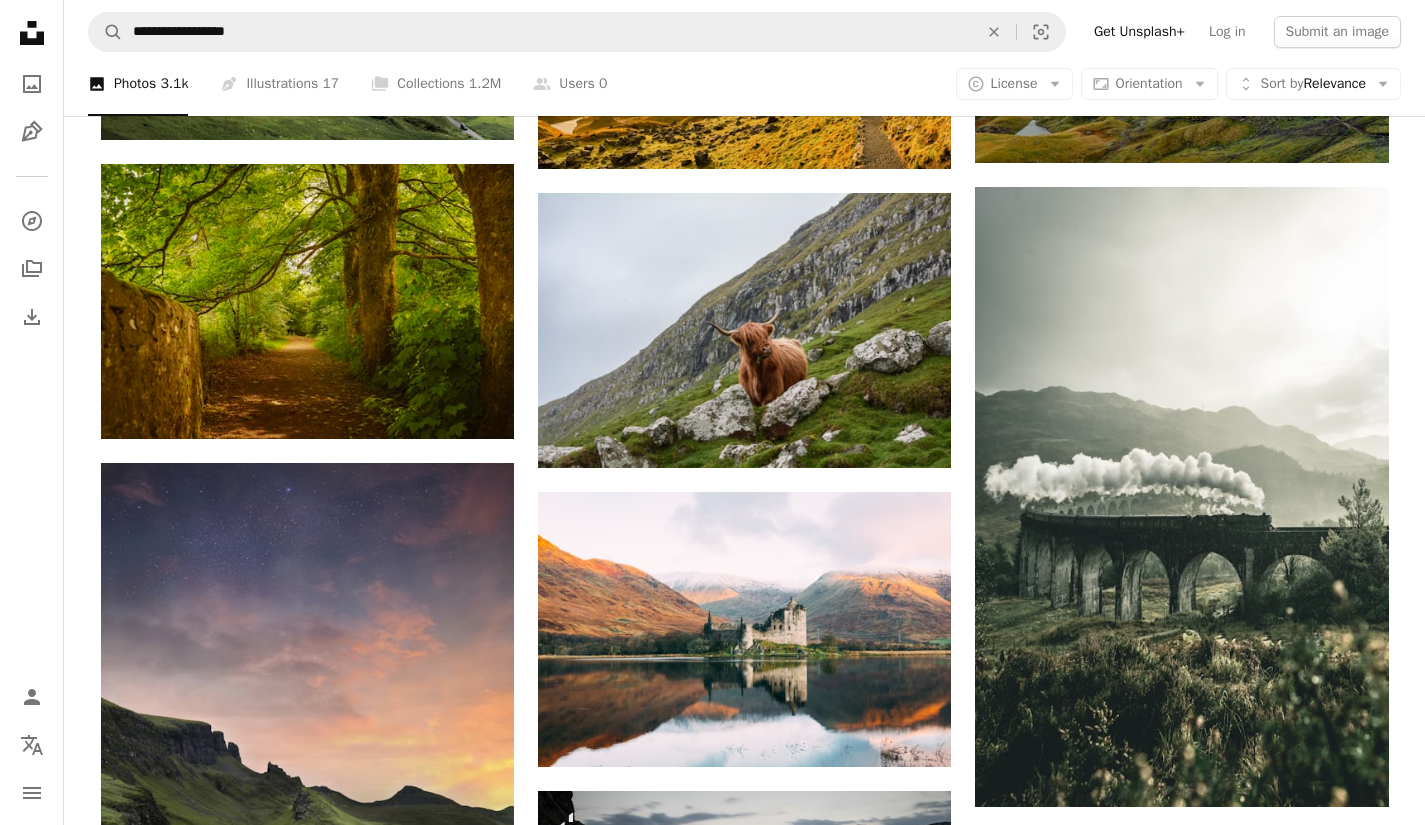 scroll, scrollTop: 3115, scrollLeft: 0, axis: vertical 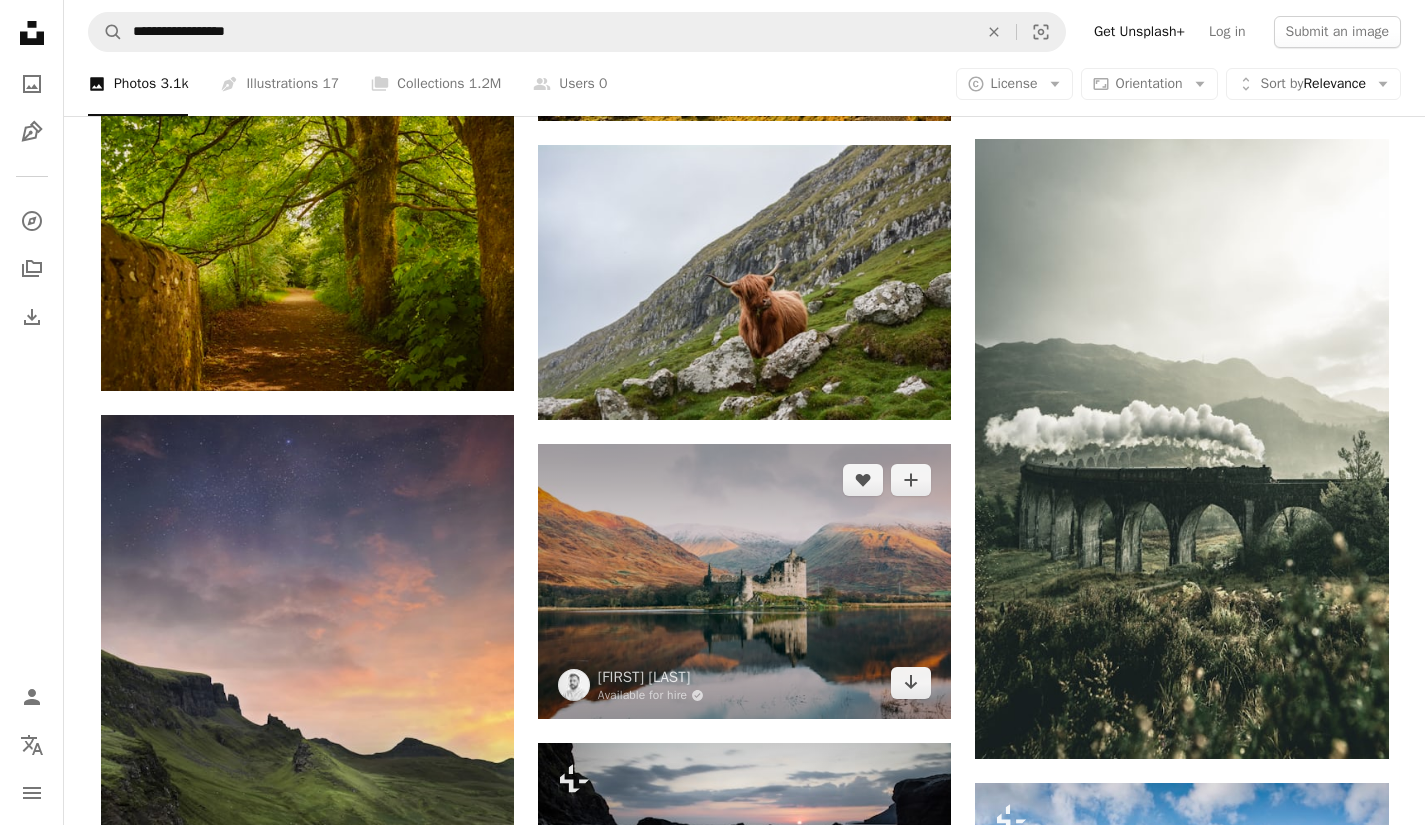 click at bounding box center (744, 581) 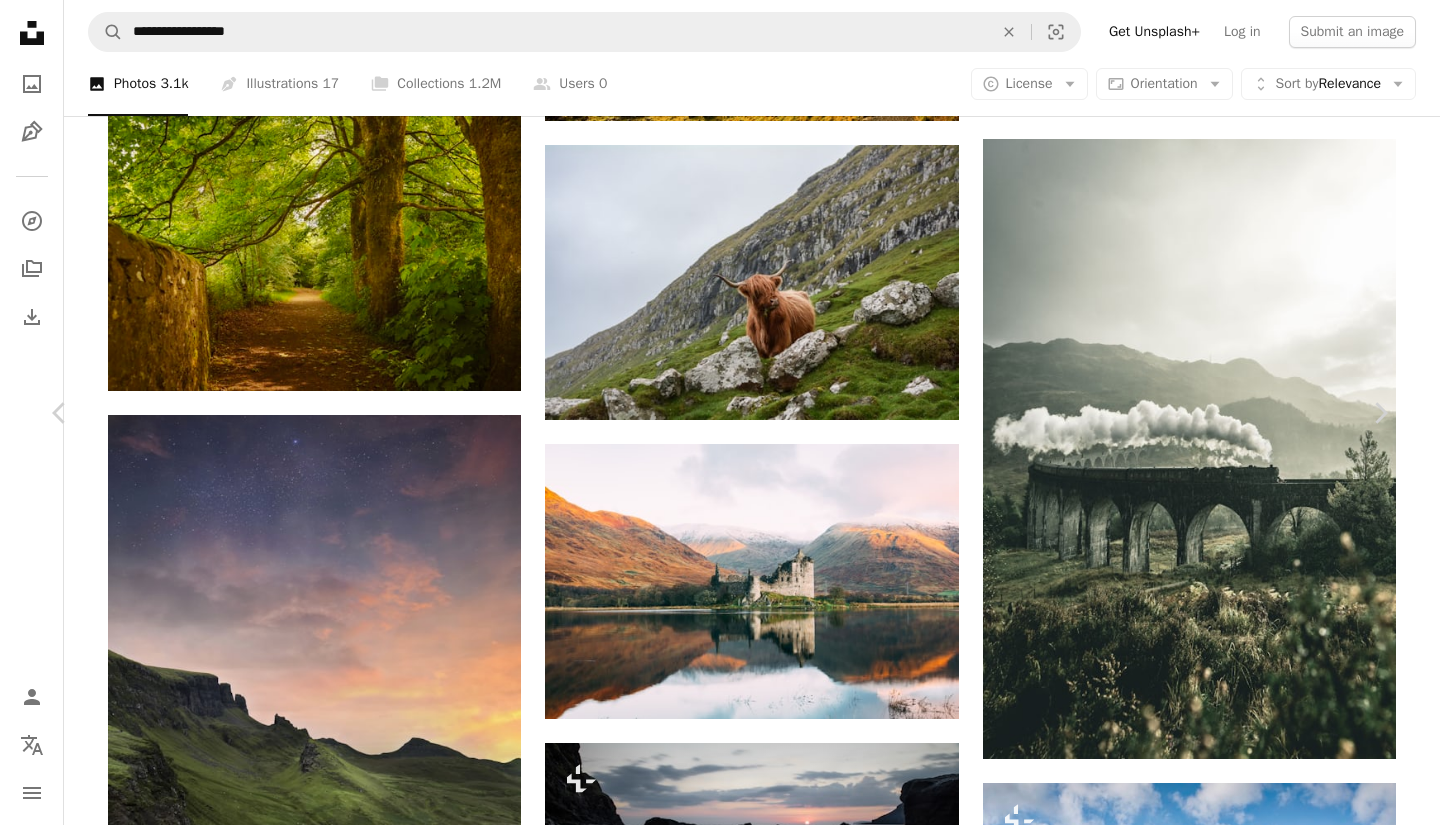 click on "Download free" at bounding box center [1191, 3298] 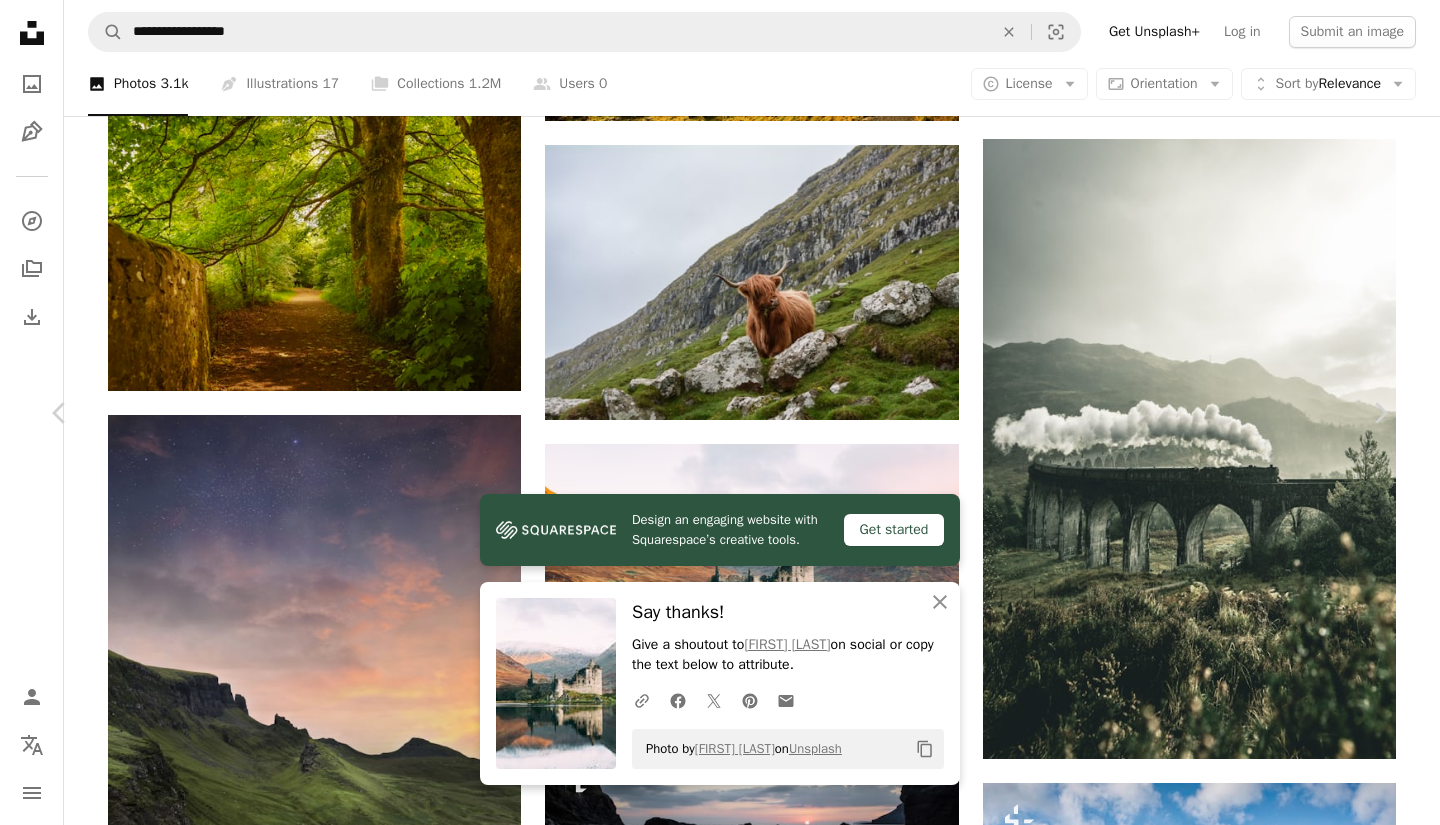 click on "An X shape" at bounding box center [20, 20] 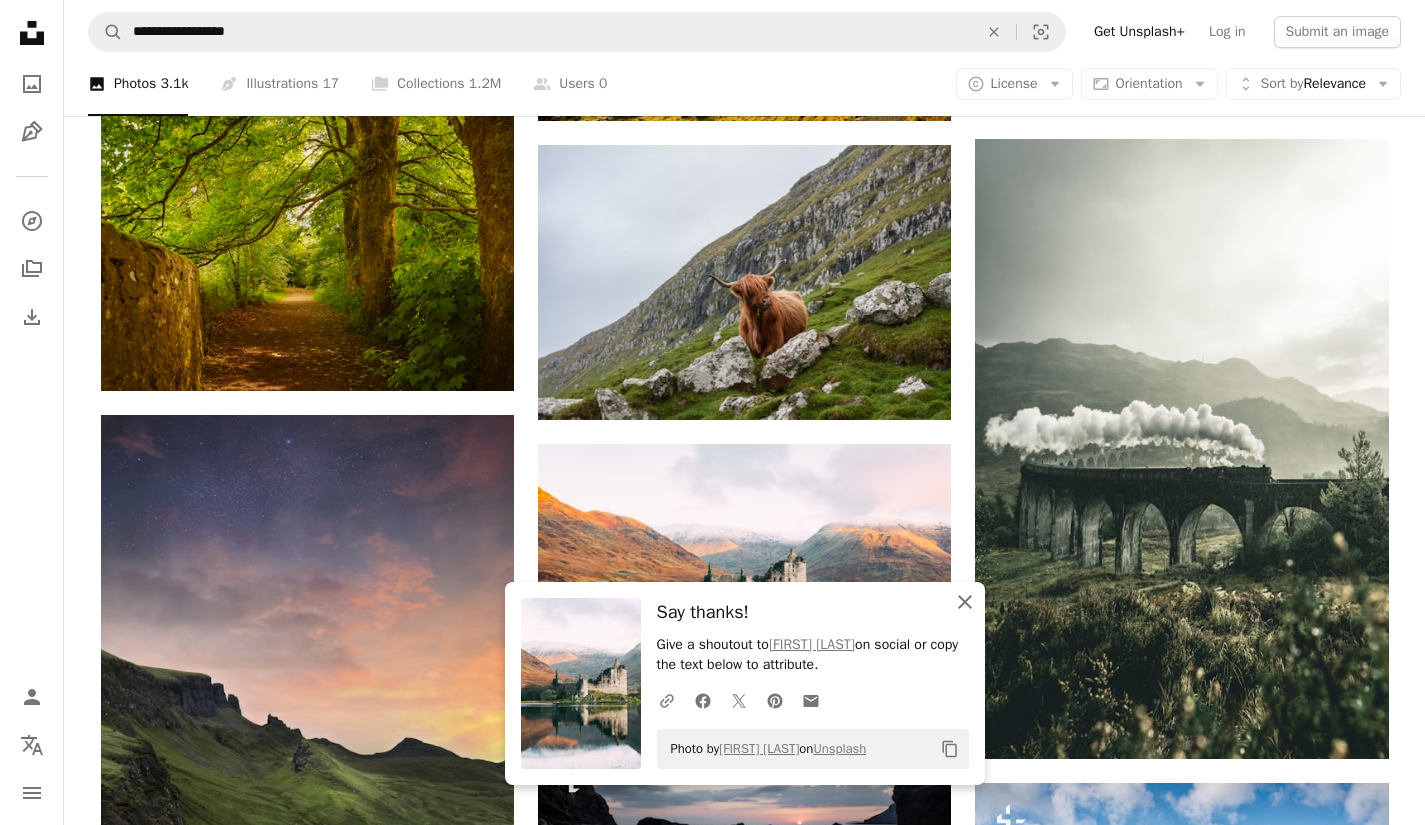 click on "An X shape Close" at bounding box center (965, 602) 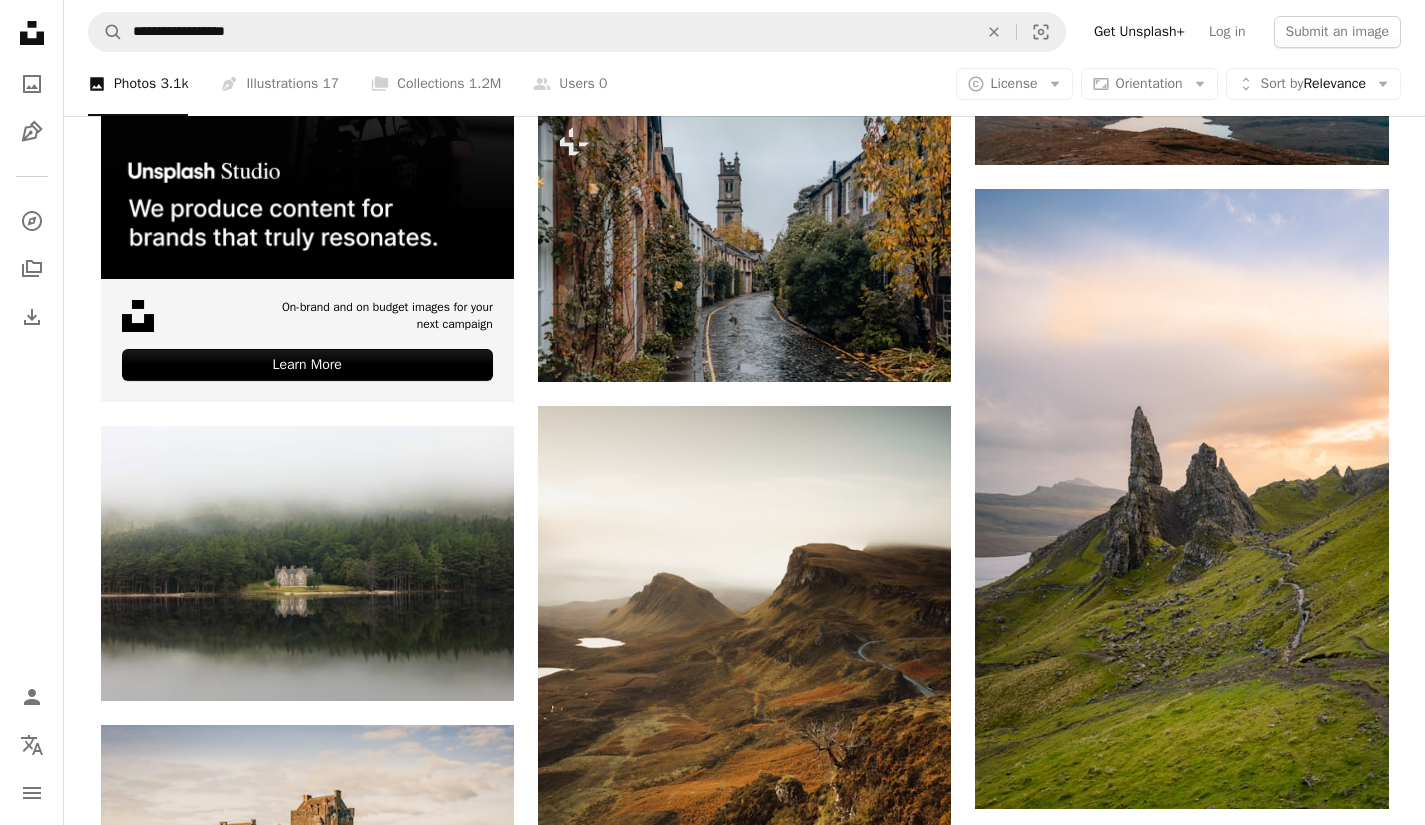 scroll, scrollTop: 4309, scrollLeft: 0, axis: vertical 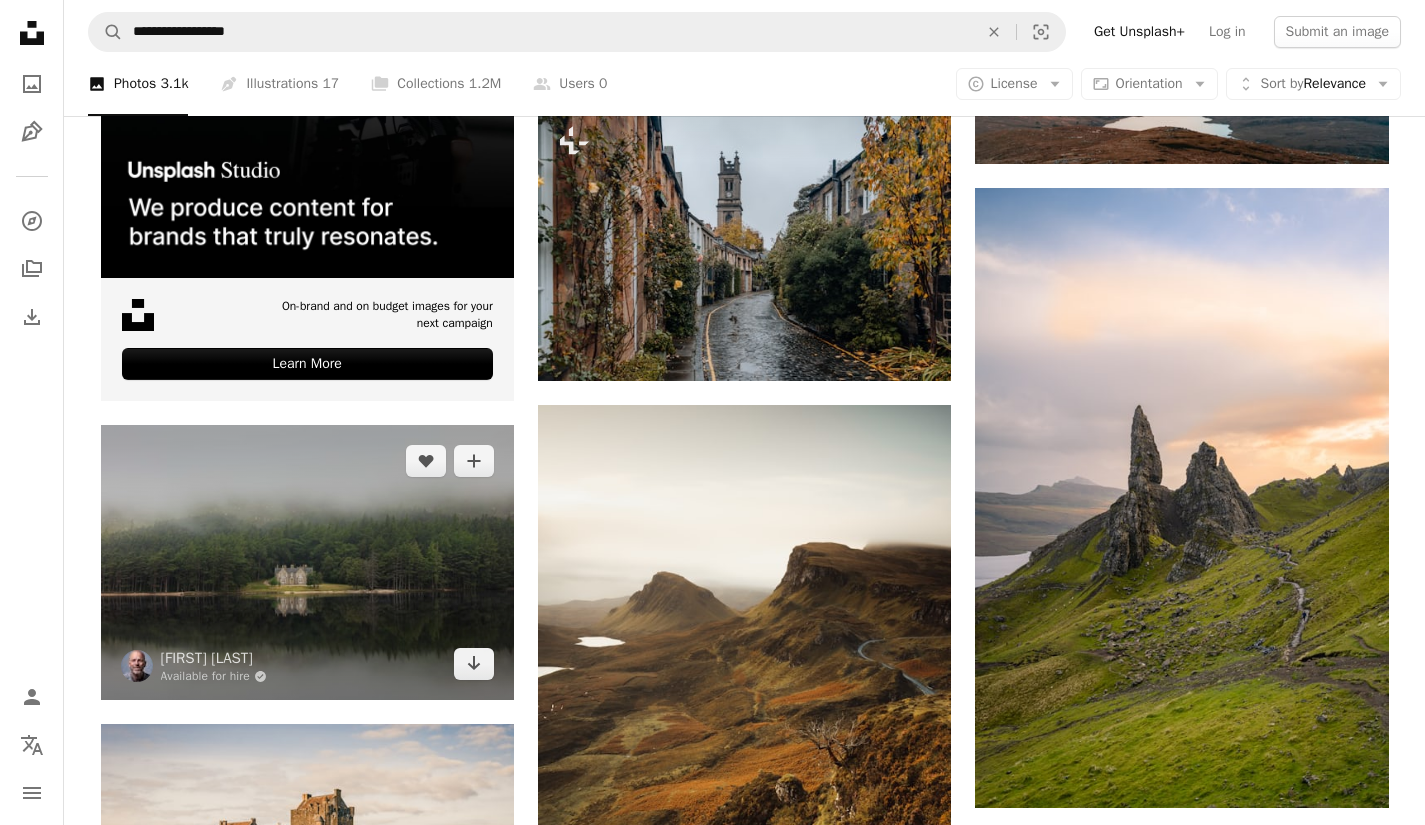 click at bounding box center [307, 562] 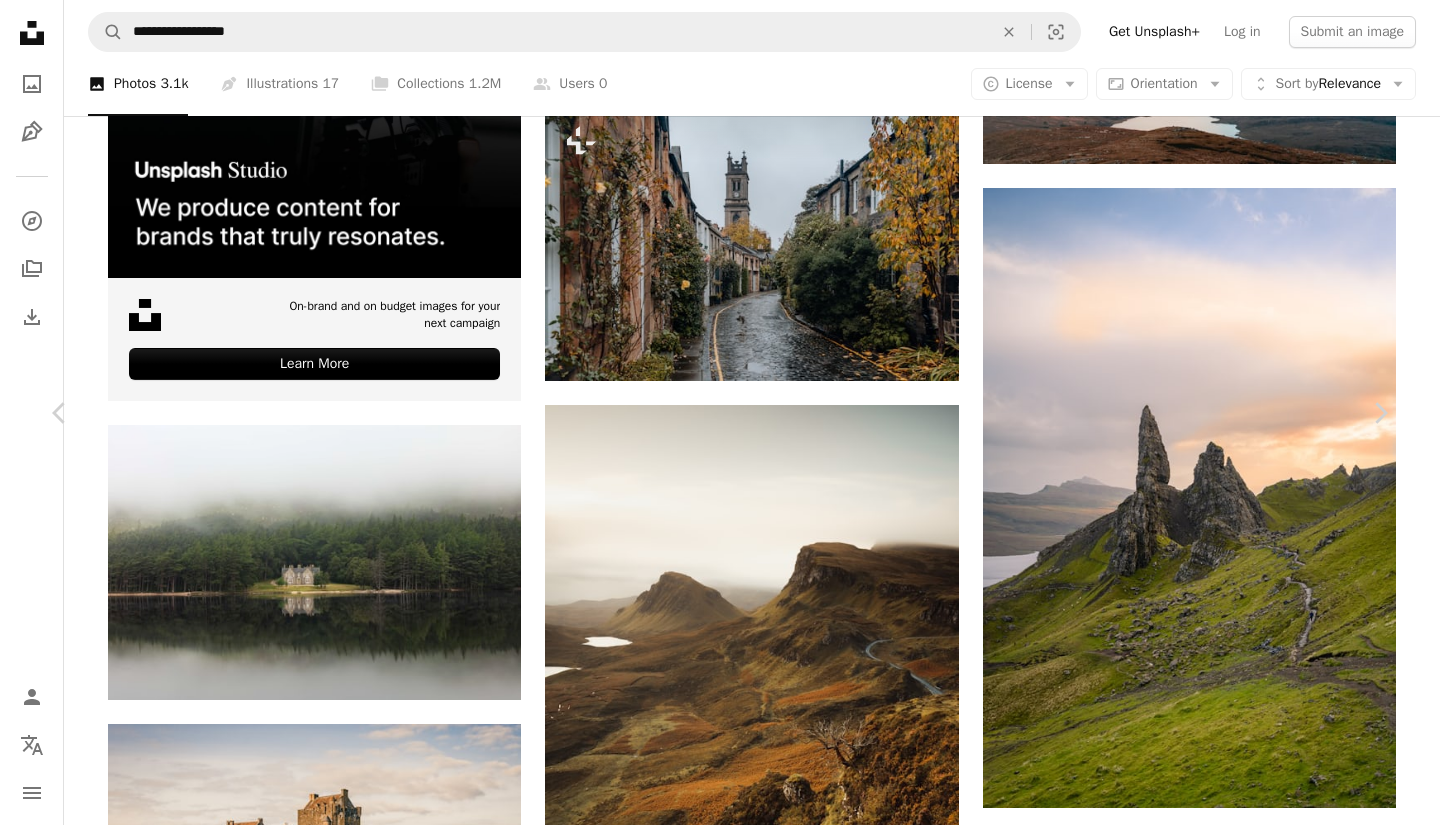 click on "Download free" at bounding box center (1191, 6009) 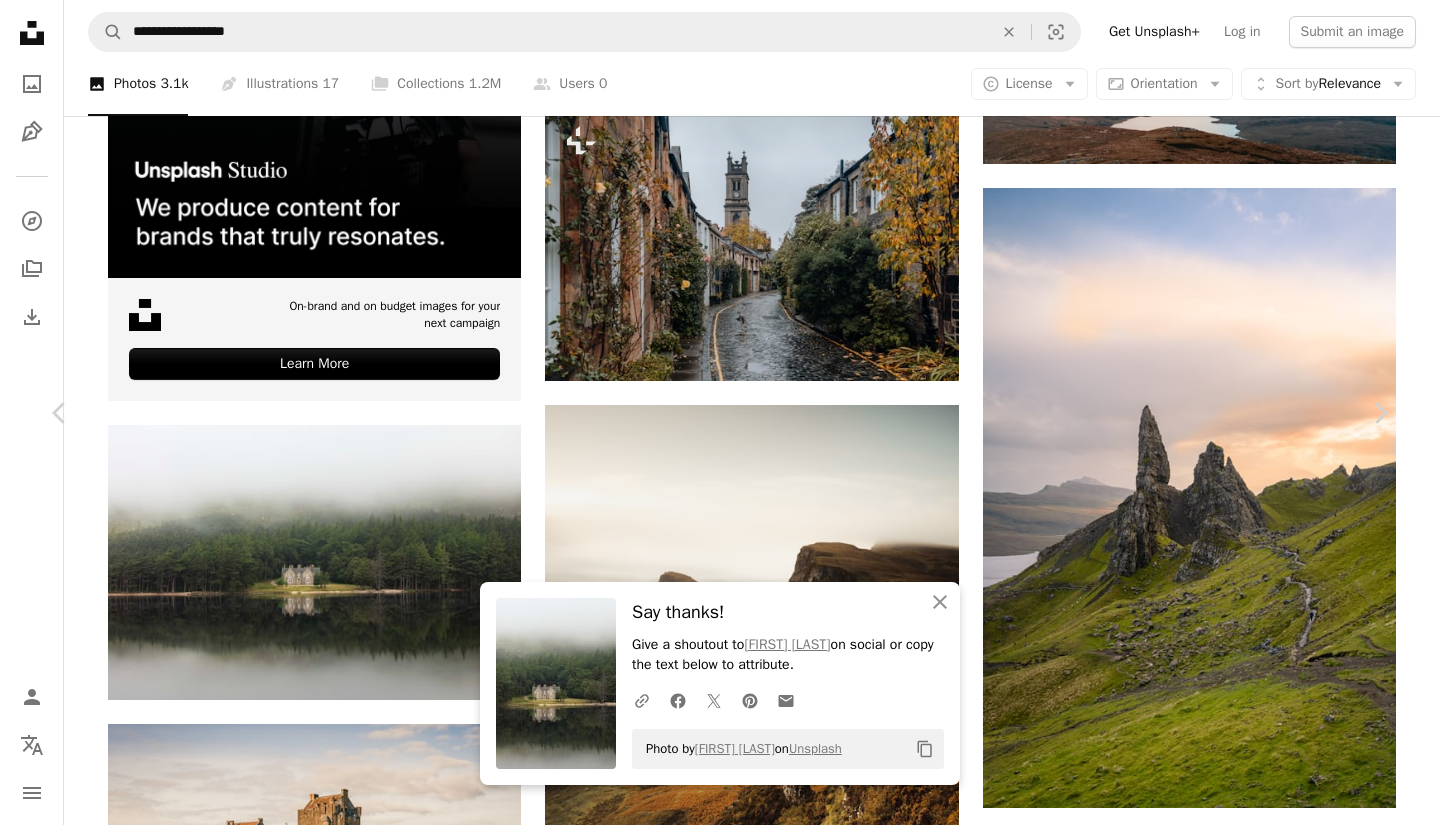 click on "An X shape" at bounding box center (20, 20) 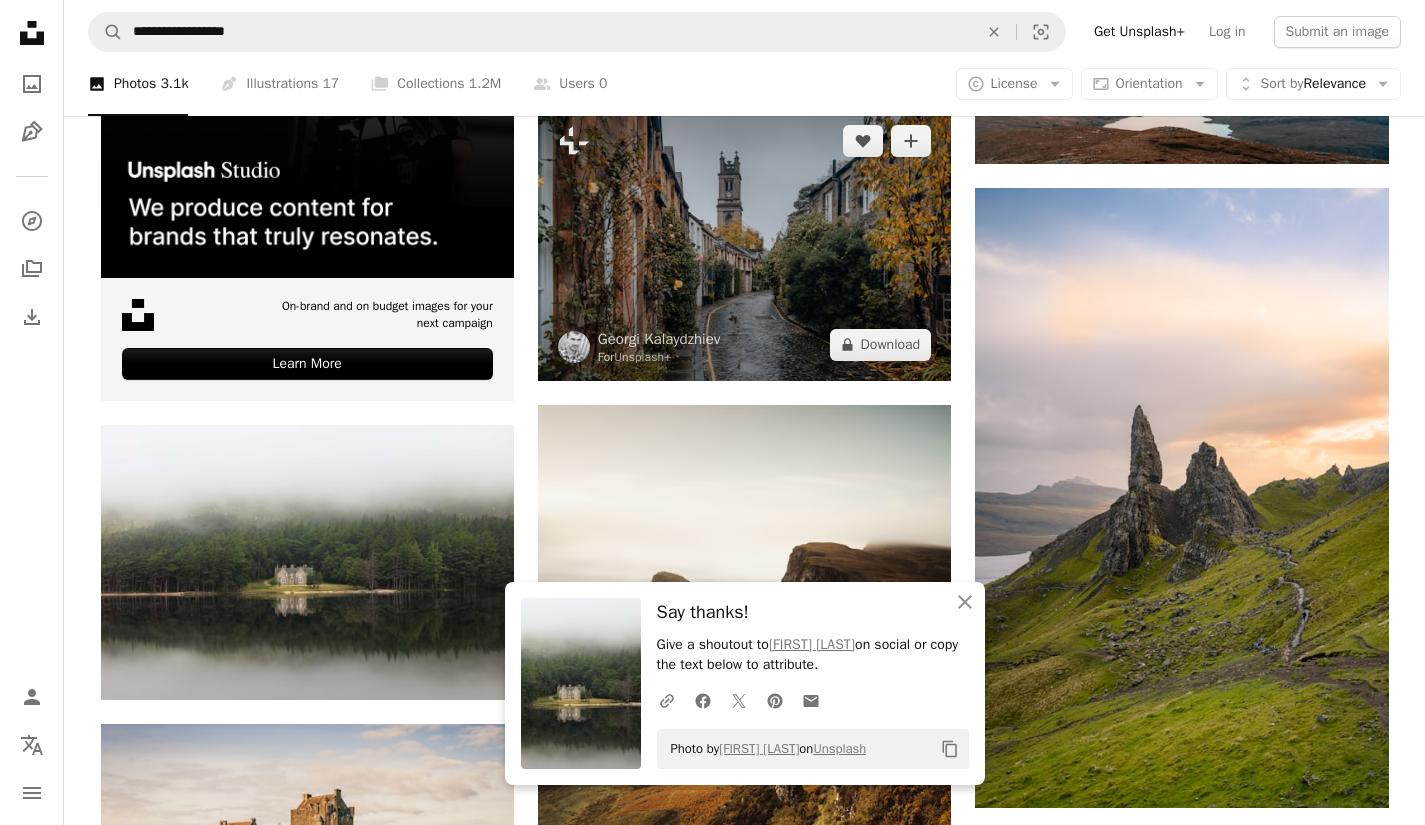 click at bounding box center [744, 243] 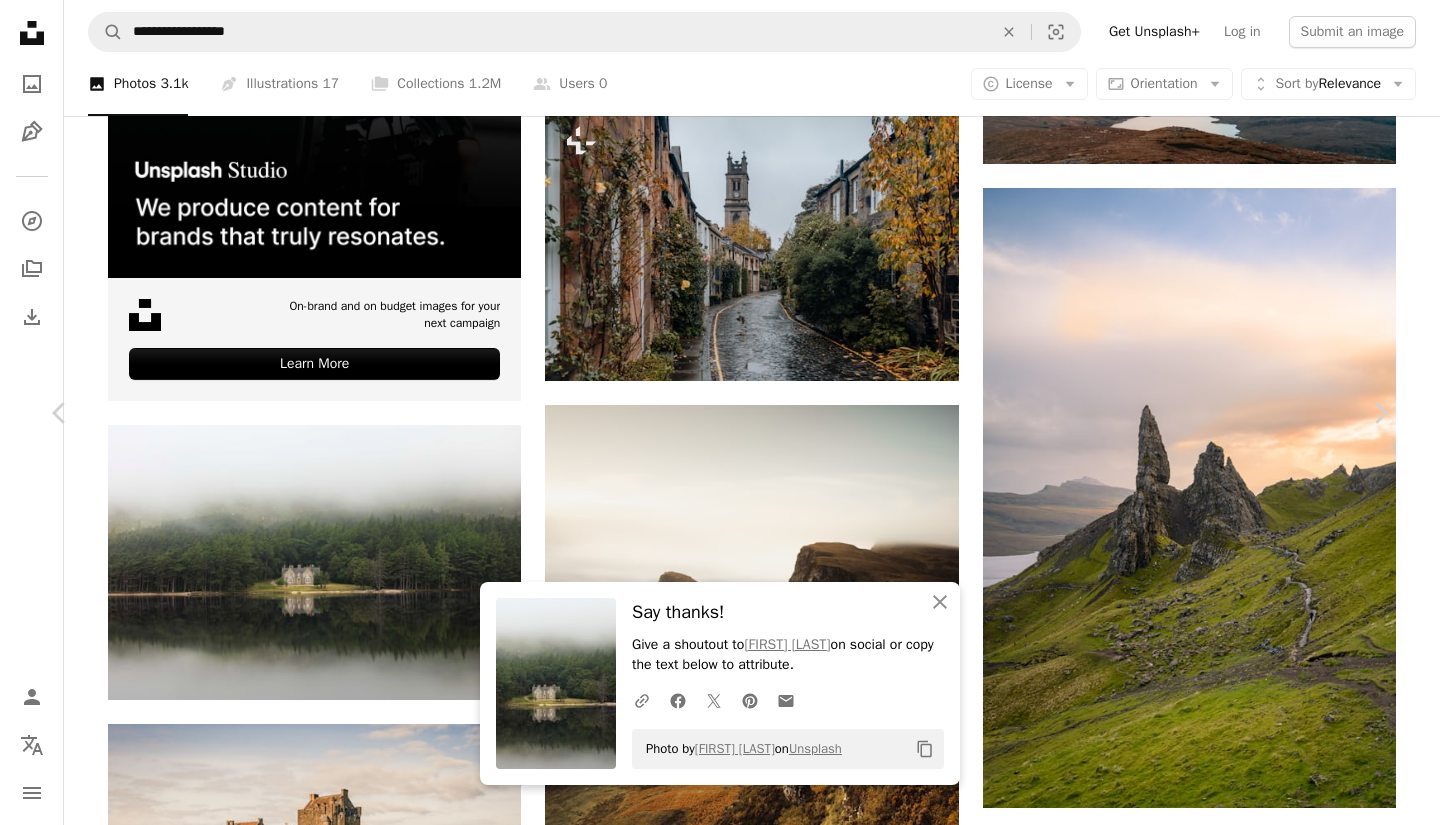 click on "An X shape" at bounding box center [20, 20] 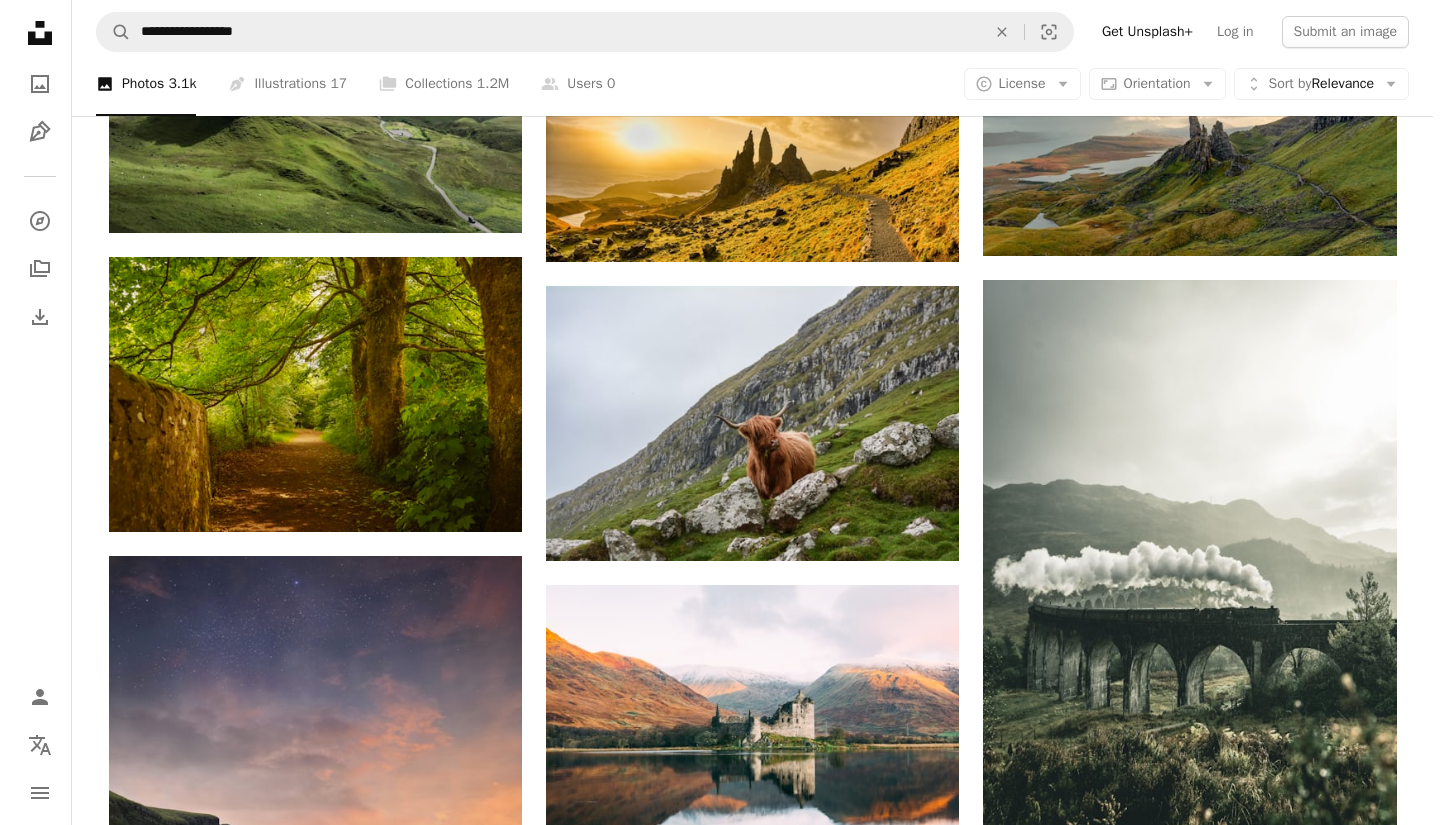 scroll, scrollTop: 2961, scrollLeft: 0, axis: vertical 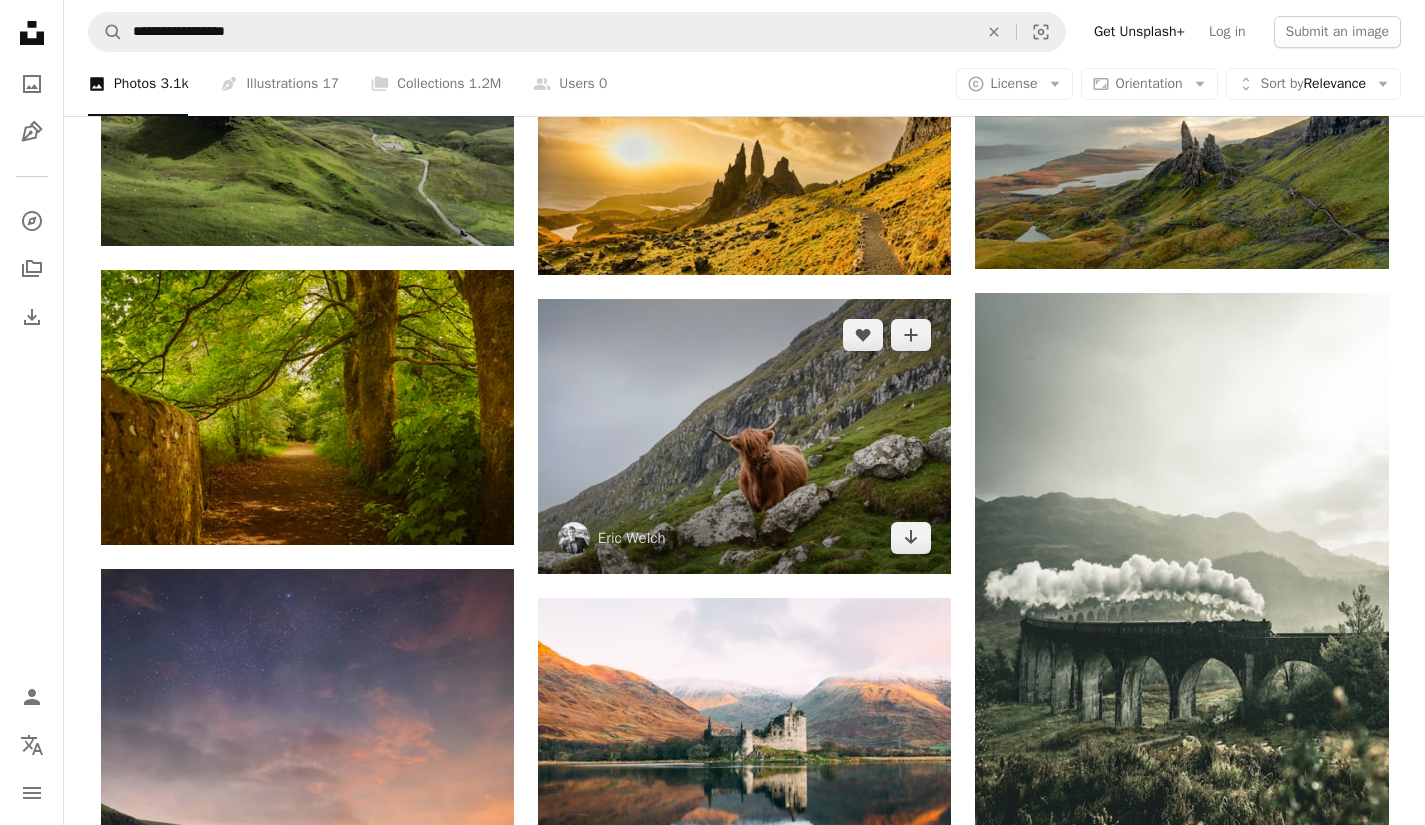 click at bounding box center [744, 436] 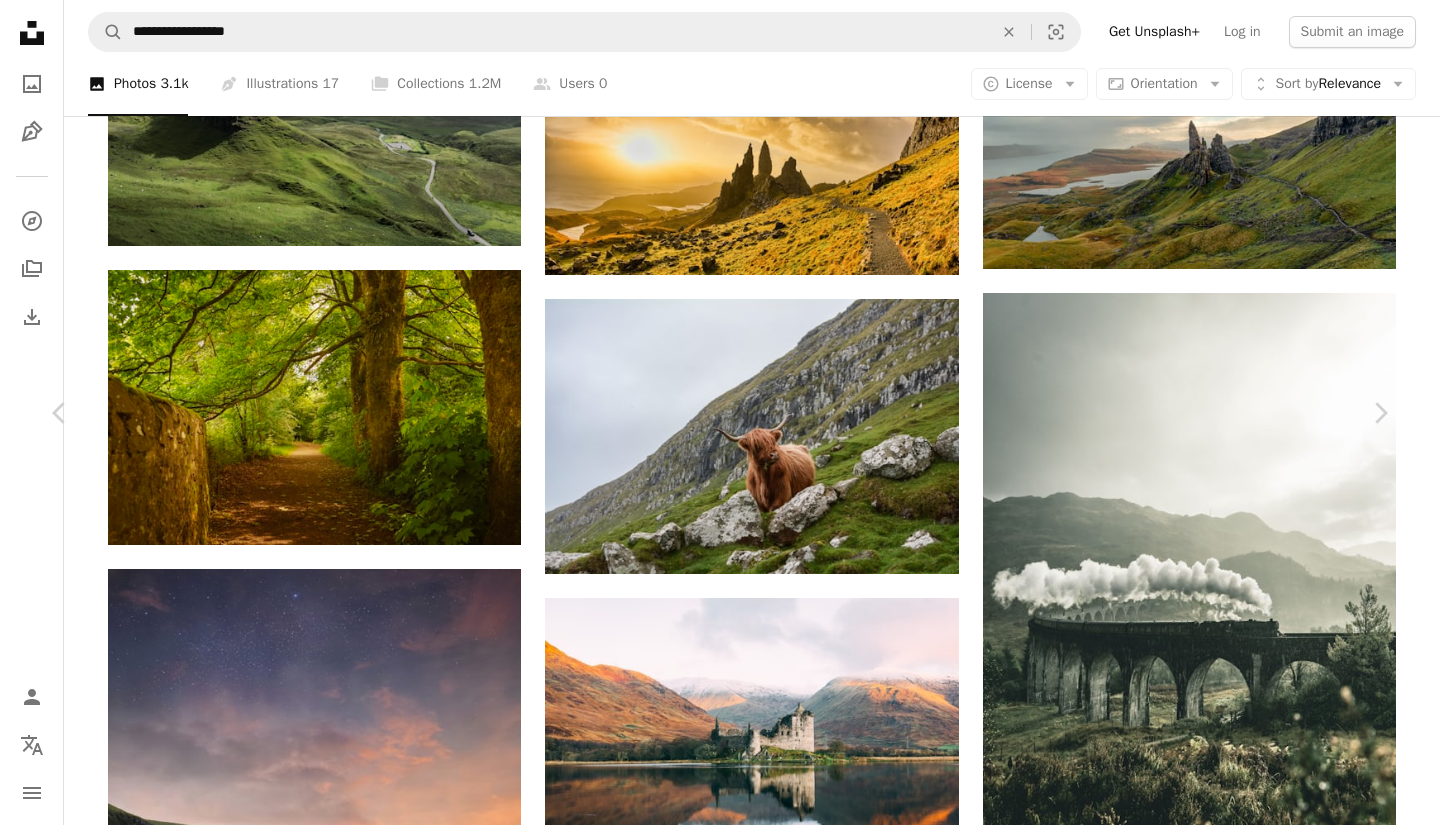 click on "Download free" at bounding box center (1191, 7357) 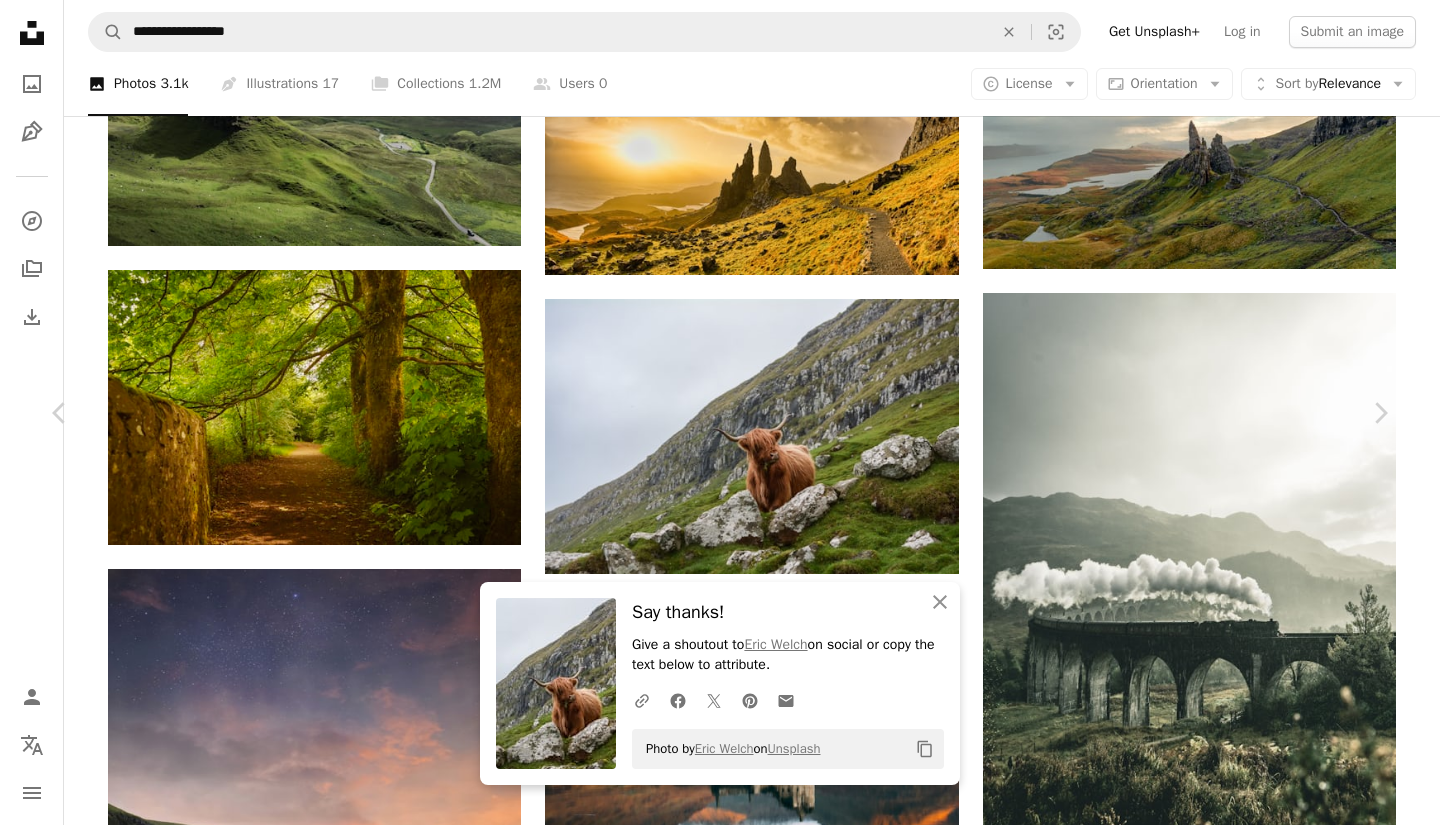 scroll, scrollTop: 1599, scrollLeft: 0, axis: vertical 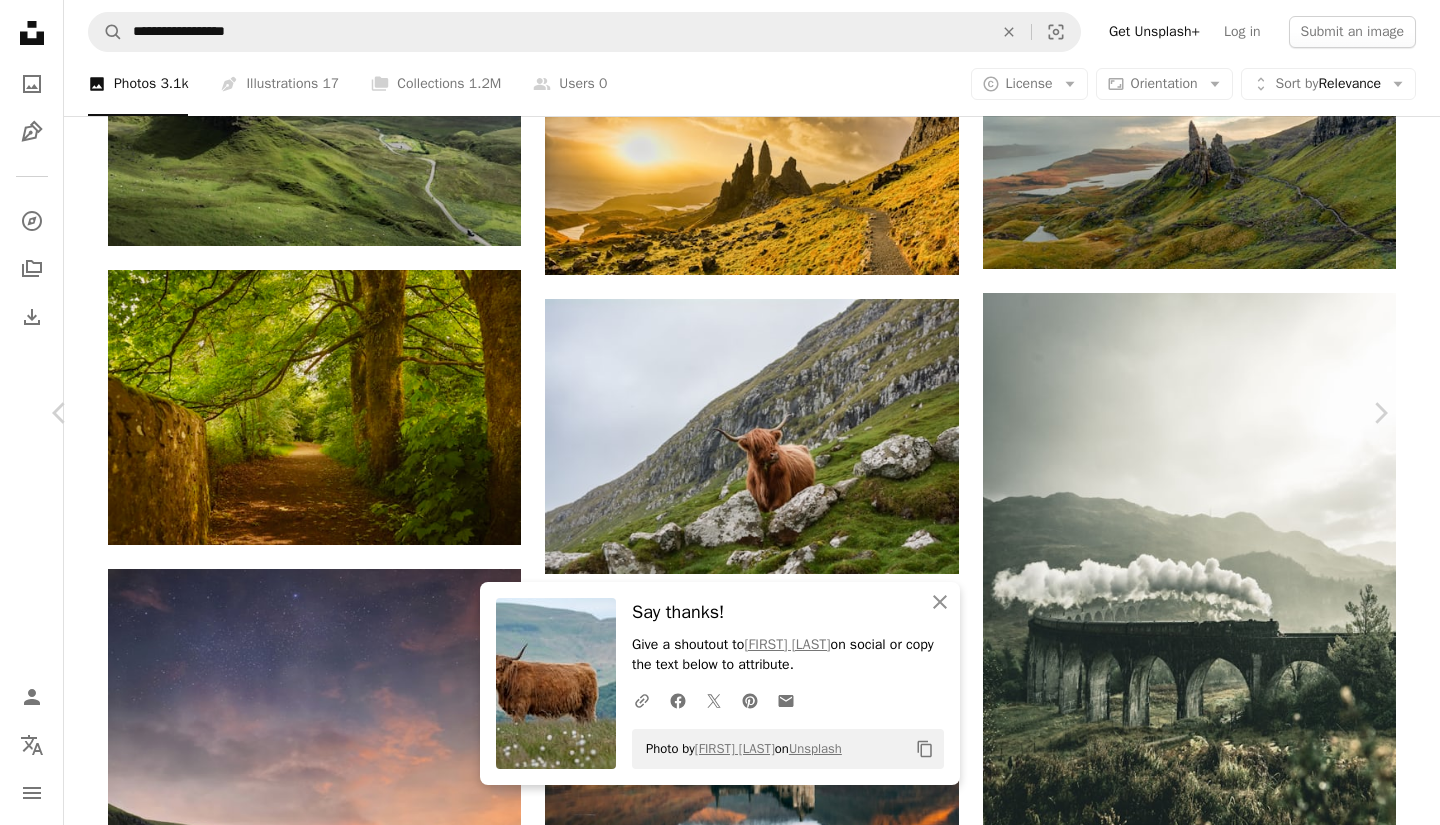 click on "An X shape Chevron left Chevron right An X shape Close Say thanks! Give a shoutout to  [FIRST] [LAST]  on social or copy the text below to attribute. A URL sharing icon (chains) Facebook icon X (formerly Twitter) icon Pinterest icon An envelope Photo by  [FIRST] [LAST]  on  Unsplash
Copy content [FIRST] [LAST] Available for hire A checkmark inside of a circle A heart A plus sign Edit image   Plus sign for Unsplash+ Download free Chevron down Zoom in Views 14,090 Downloads 122 A forward-right arrow Share Info icon Info More Actions A map marker [CITY], [COUNTRY] Calendar outlined Published on  [MONTH] [DAY], [YEAR] Camera FUJIFILM, X-T3 Safety Free to use under the  Unsplash License [COUNTRY] longhorn animal cow cattle mammal bull yak Free pictures Browse premium related images on iStock  |  Save 20% with code UNSPLASH20 View more on iStock  ↗ Related images A heart A plus sign [FIRST] [LAST] Arrow pointing down Plus sign for Unsplash+ A heart A plus sign [FIRST] [LAST] For  Unsplash+ A lock   Download A heart For" at bounding box center (720, 7722) 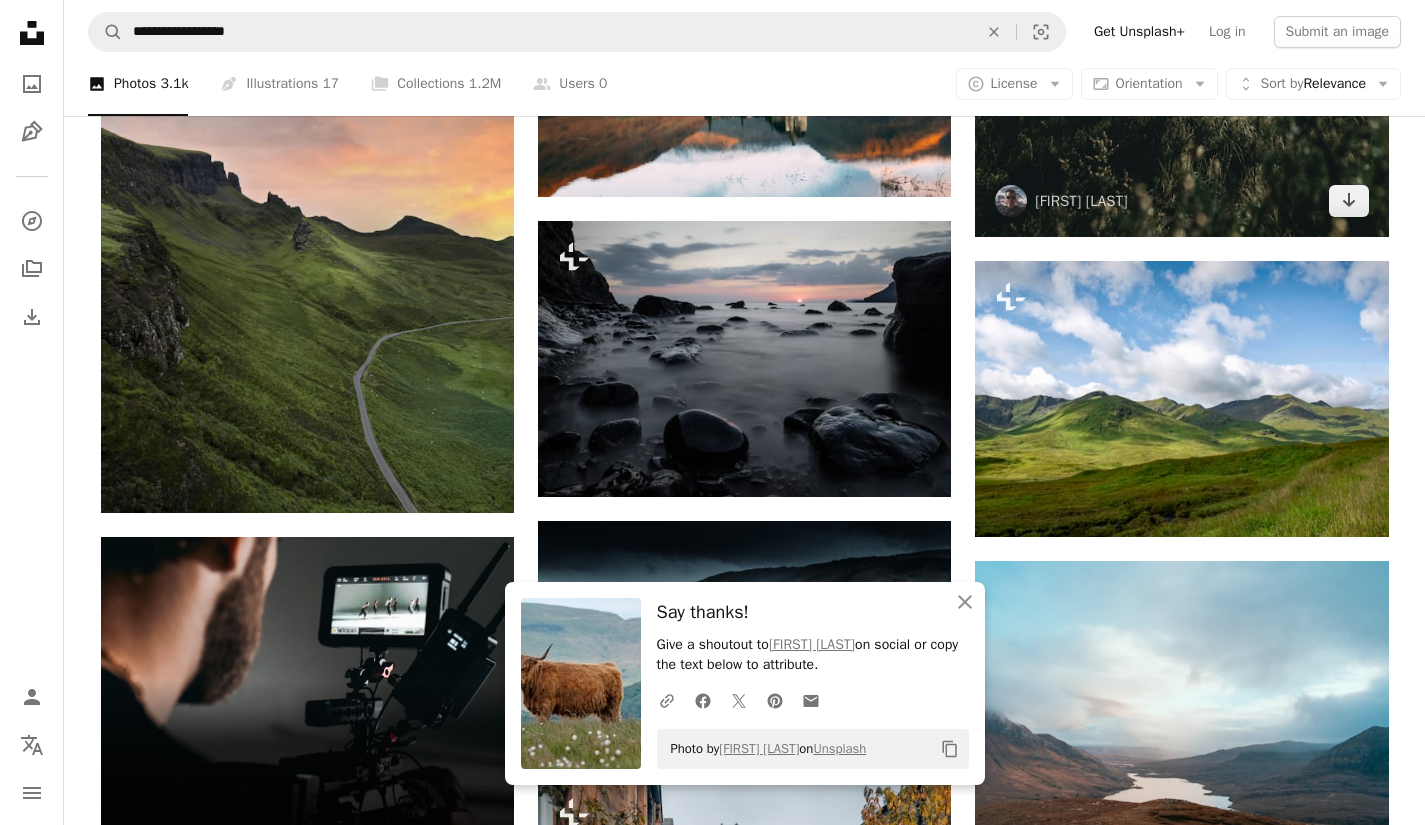 scroll, scrollTop: 3639, scrollLeft: 0, axis: vertical 